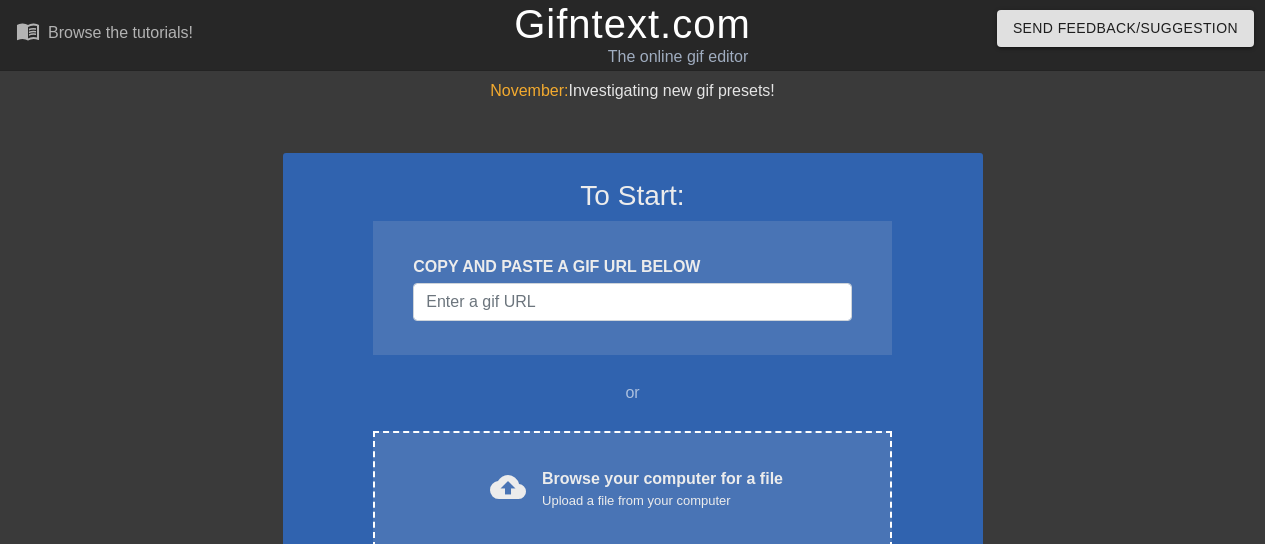 scroll, scrollTop: 0, scrollLeft: 0, axis: both 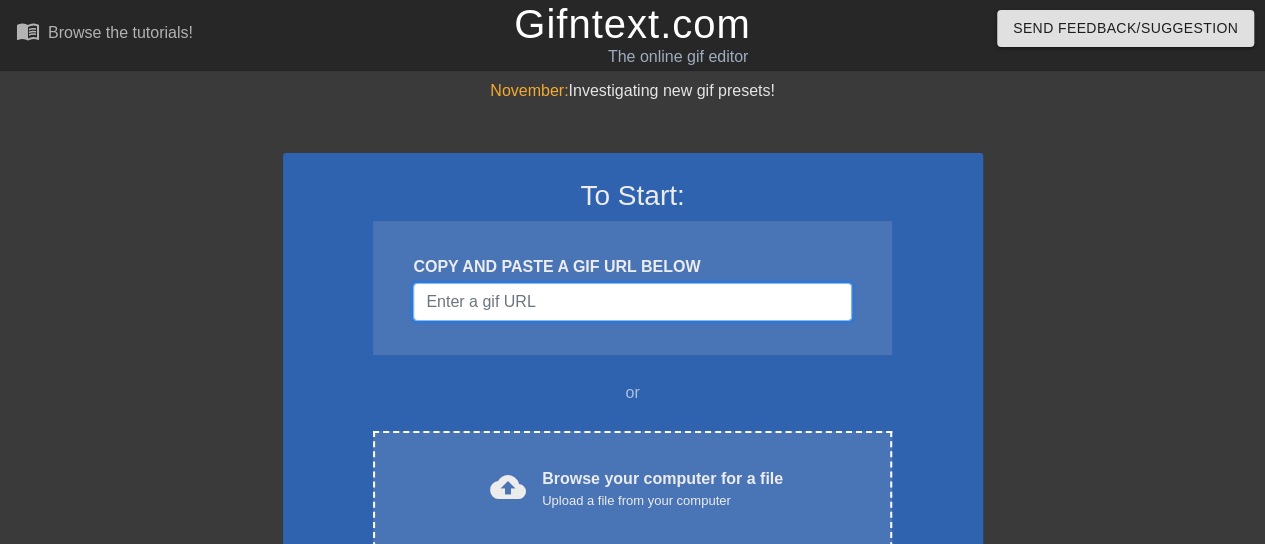 click at bounding box center [632, 302] 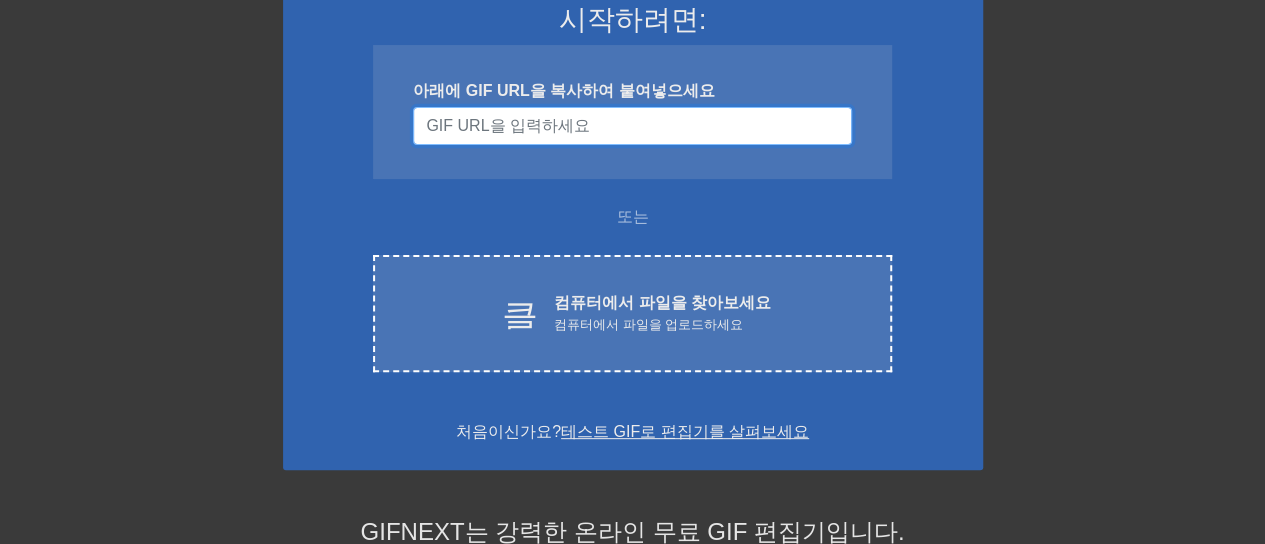 scroll, scrollTop: 200, scrollLeft: 0, axis: vertical 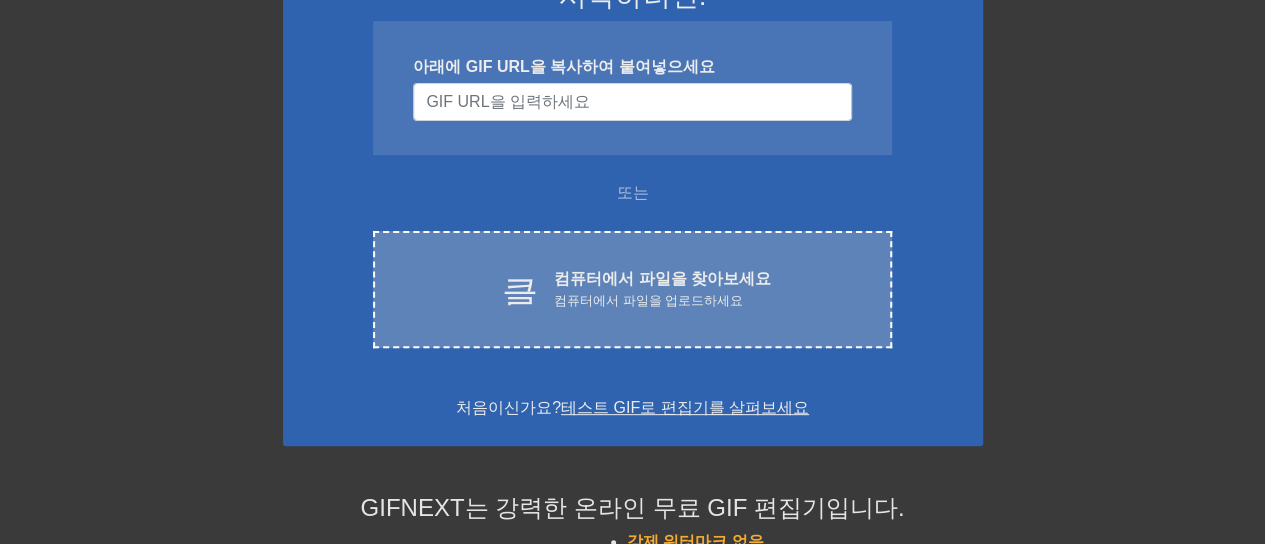 click on "컴퓨터에서 파일을 업로드하세요" at bounding box center [648, 300] 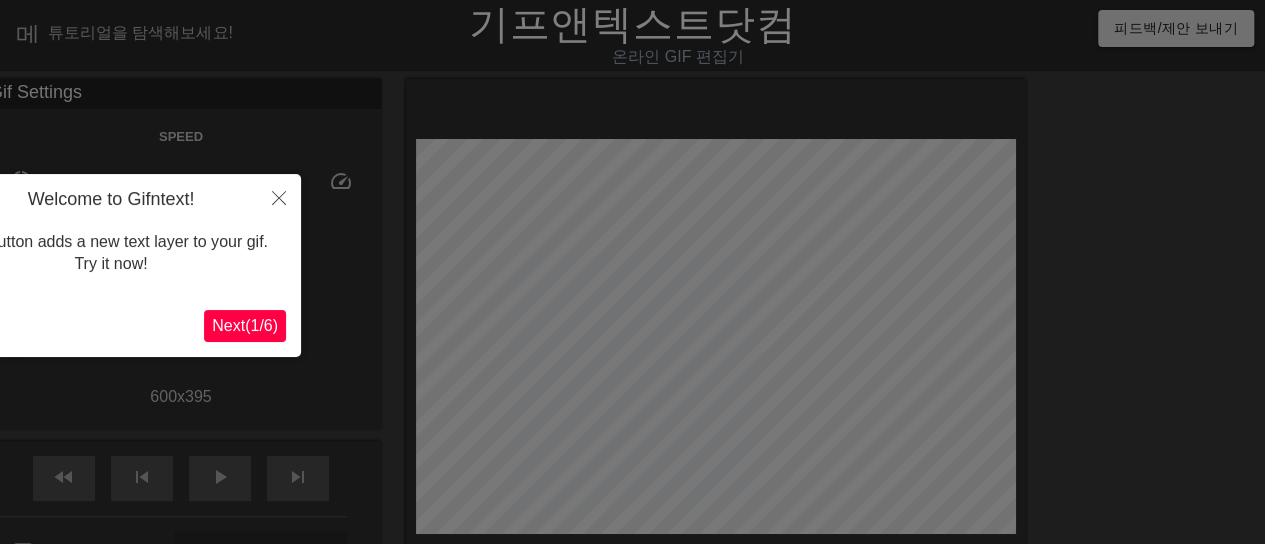 scroll, scrollTop: 49, scrollLeft: 0, axis: vertical 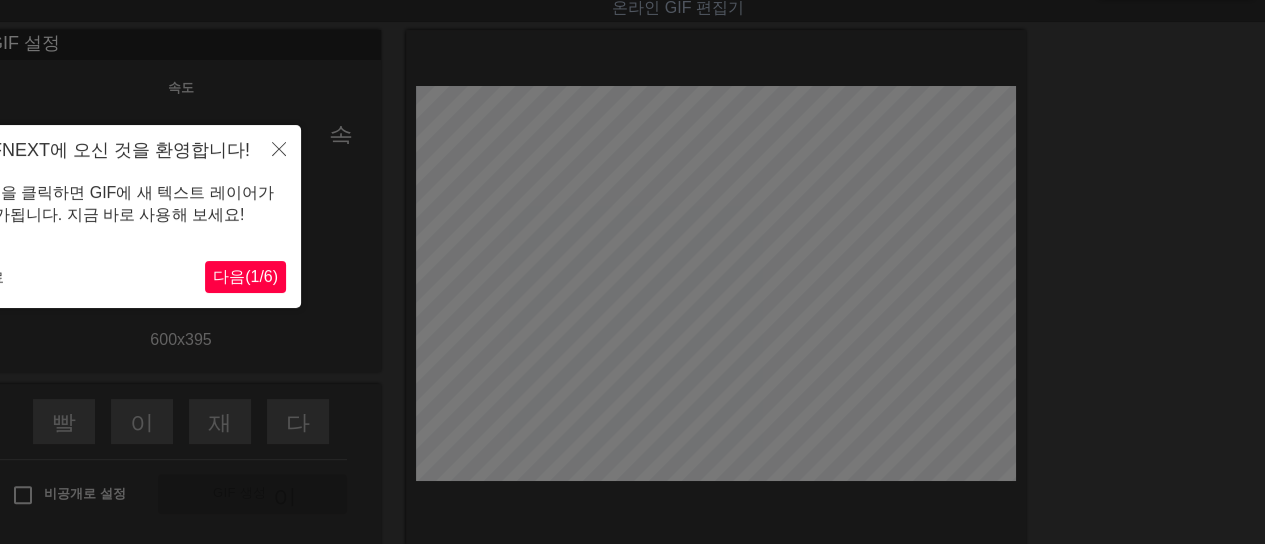 click on "1" at bounding box center (254, 276) 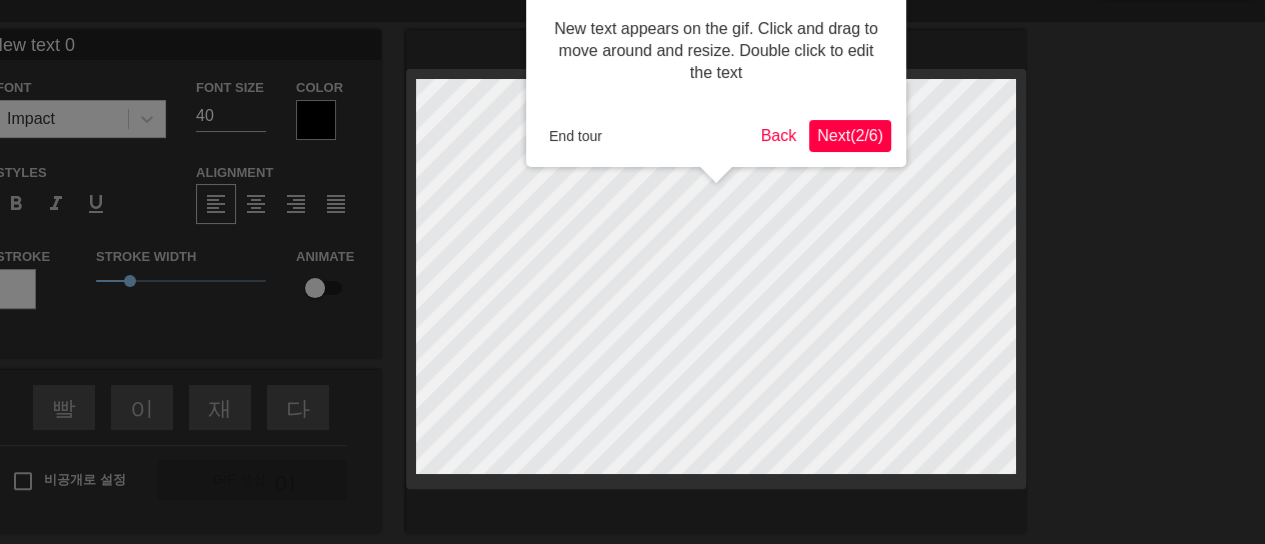 scroll, scrollTop: 0, scrollLeft: 0, axis: both 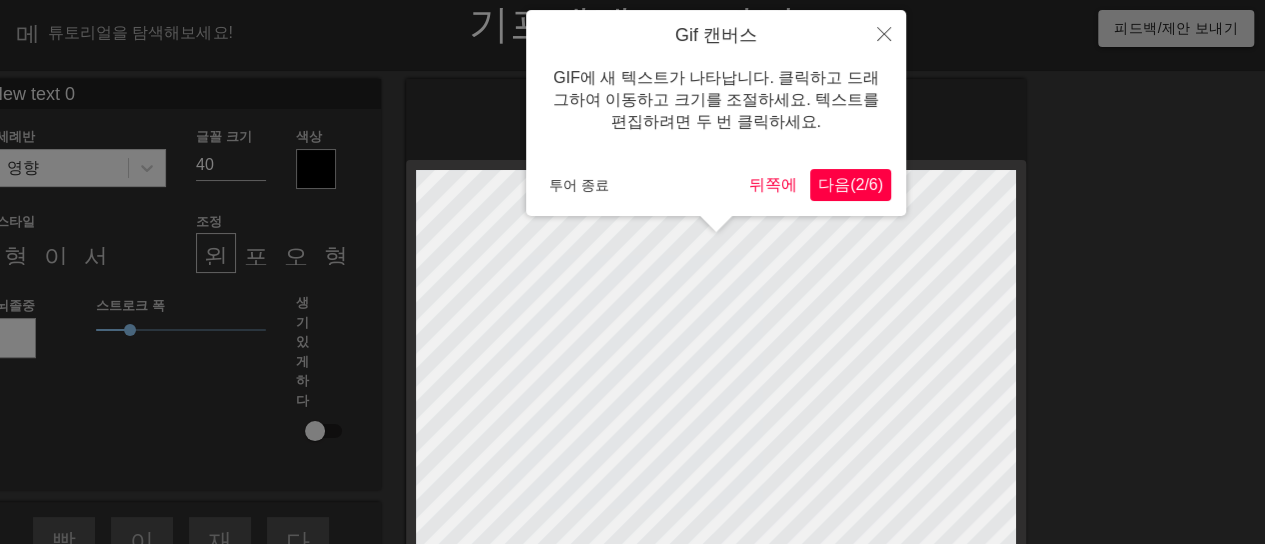 click on "/" at bounding box center (866, 184) 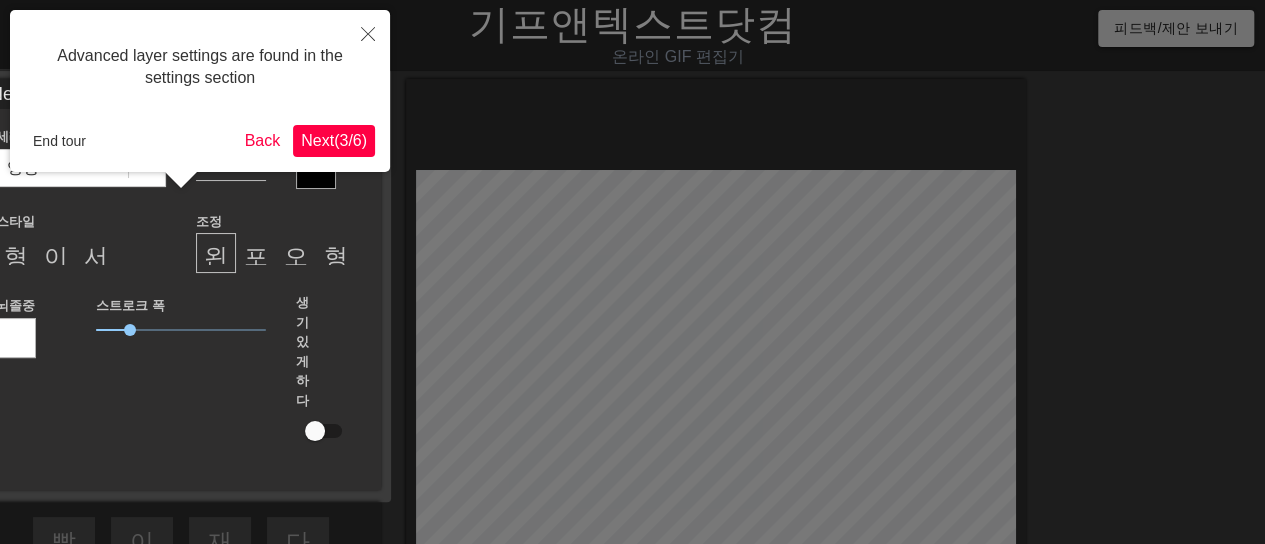 scroll, scrollTop: 49, scrollLeft: 0, axis: vertical 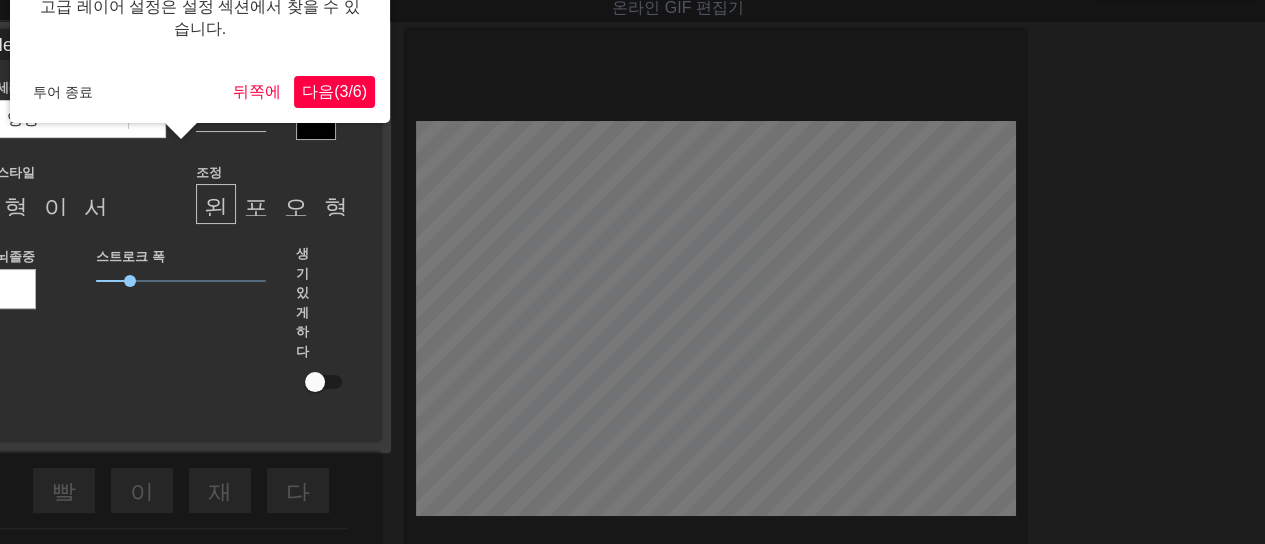 click on "6" at bounding box center (357, 91) 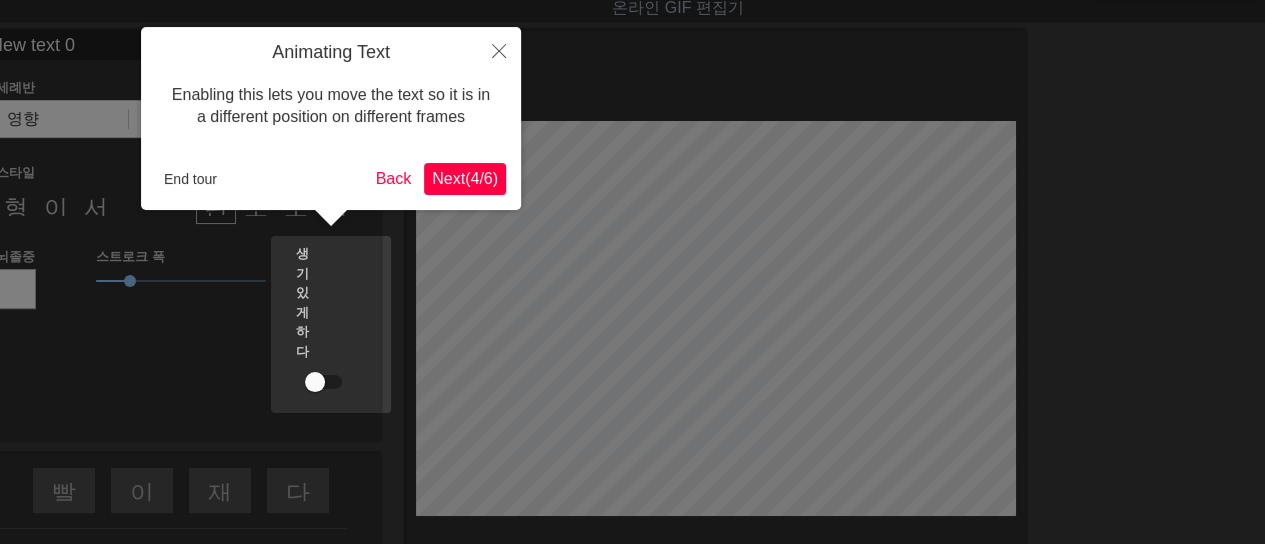 scroll, scrollTop: 0, scrollLeft: 0, axis: both 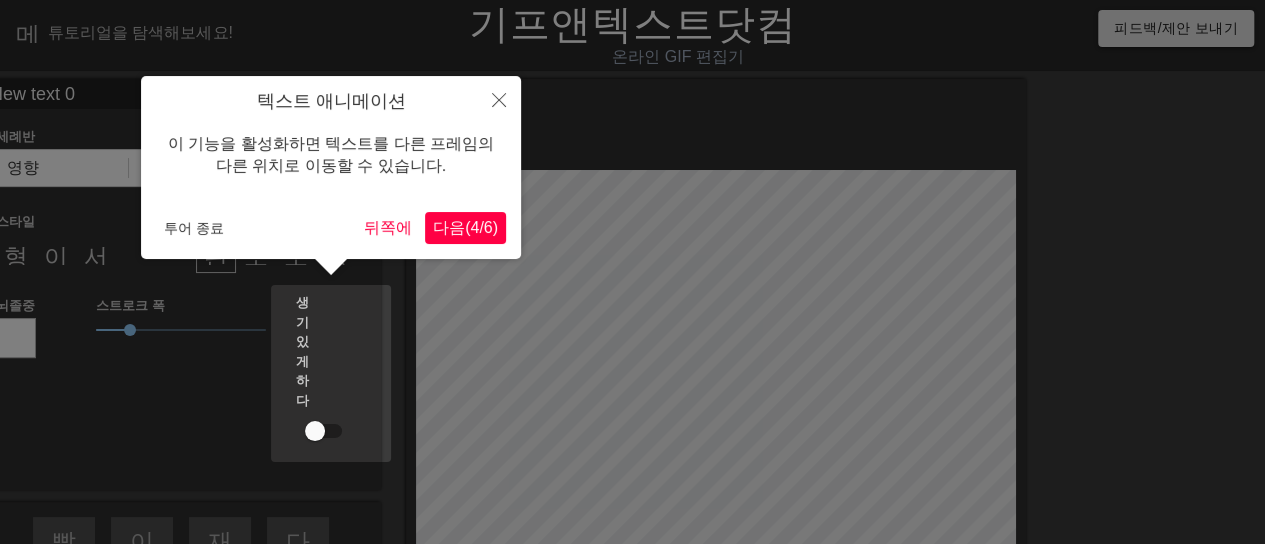 click on "다음" at bounding box center (449, 227) 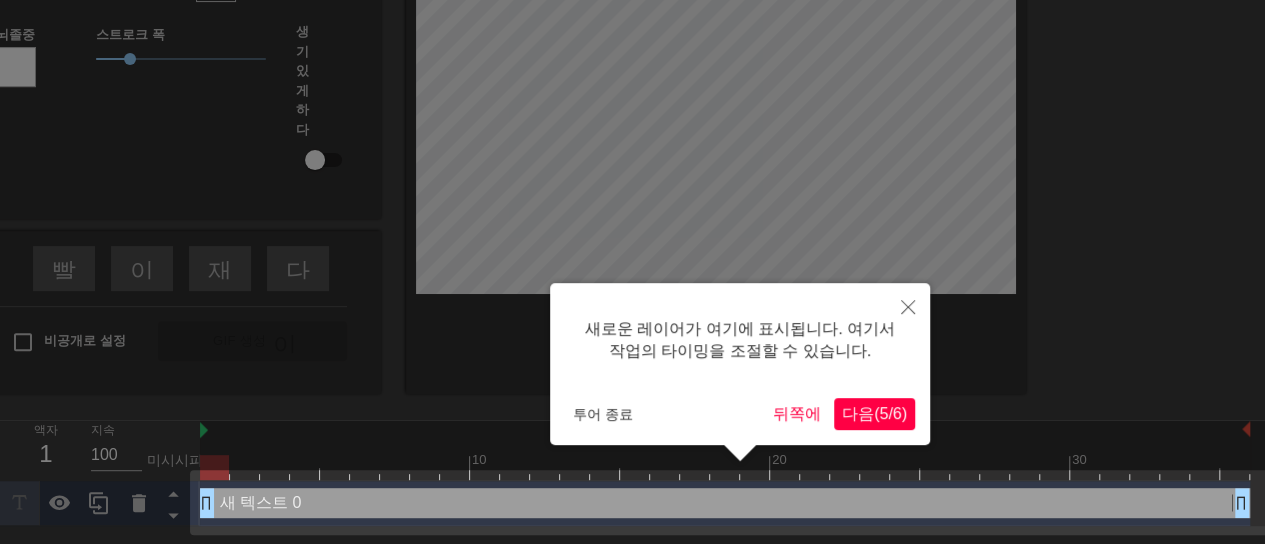 click on "/" at bounding box center (890, 413) 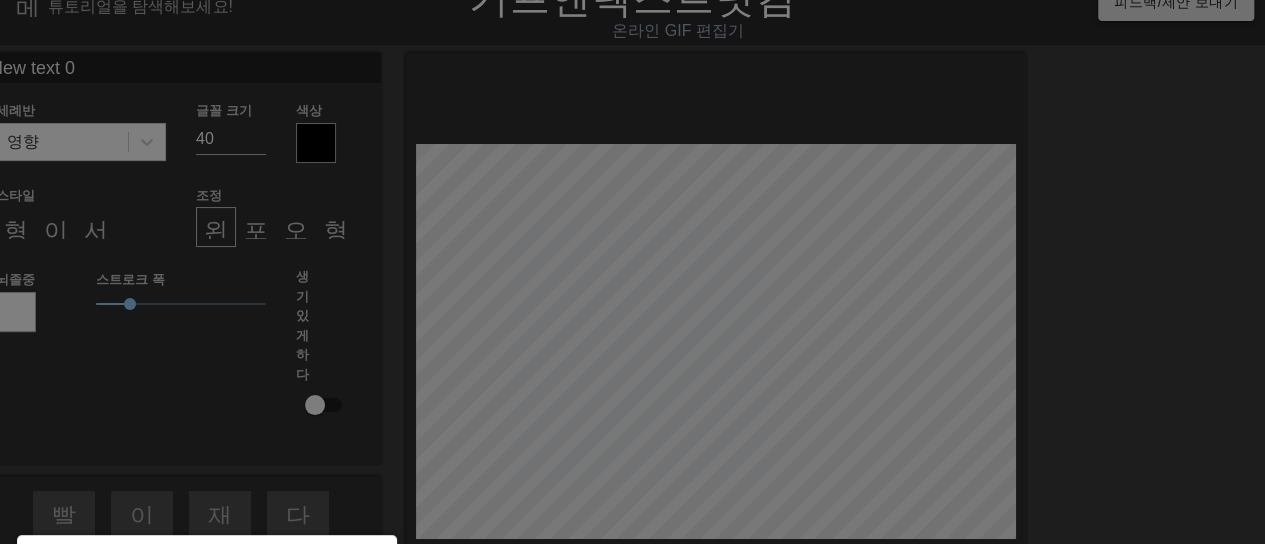 scroll, scrollTop: 0, scrollLeft: 0, axis: both 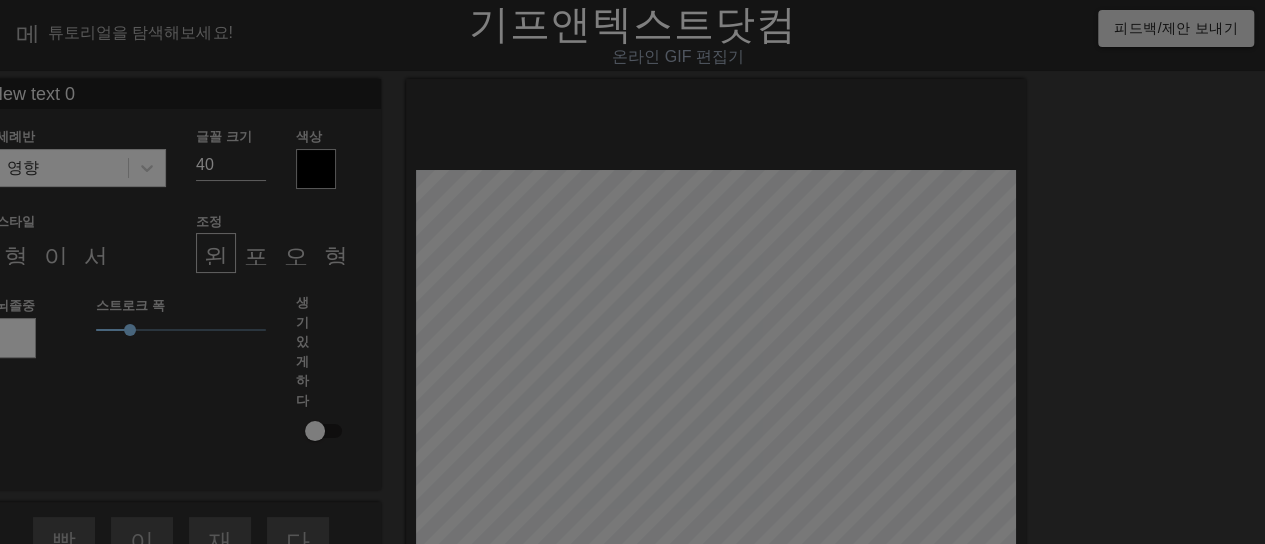 click at bounding box center [632, 403] 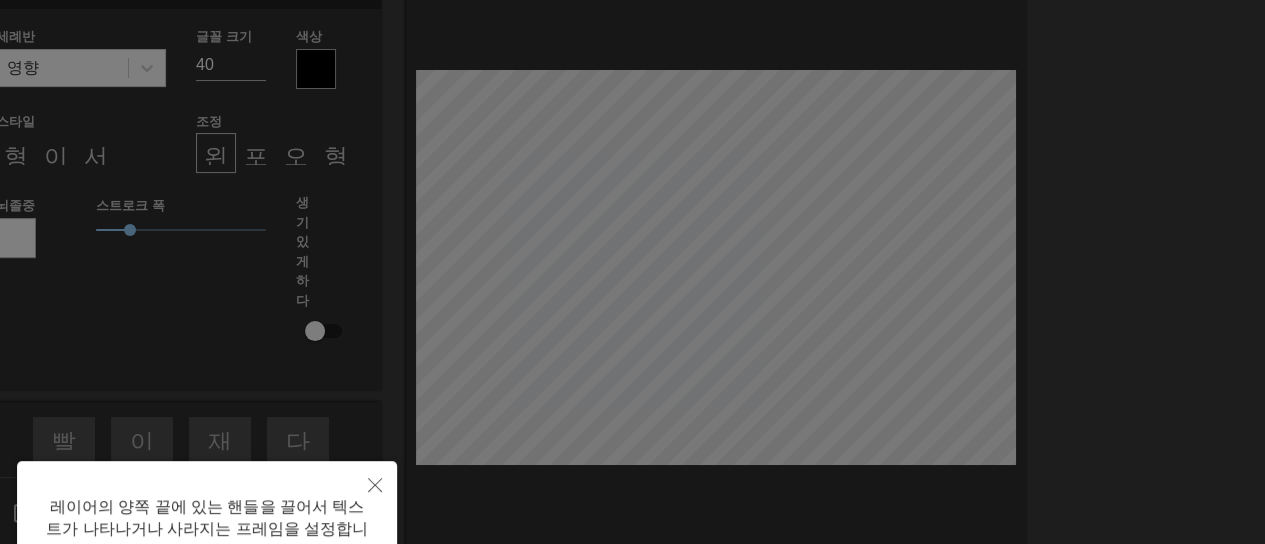 scroll, scrollTop: 263, scrollLeft: 0, axis: vertical 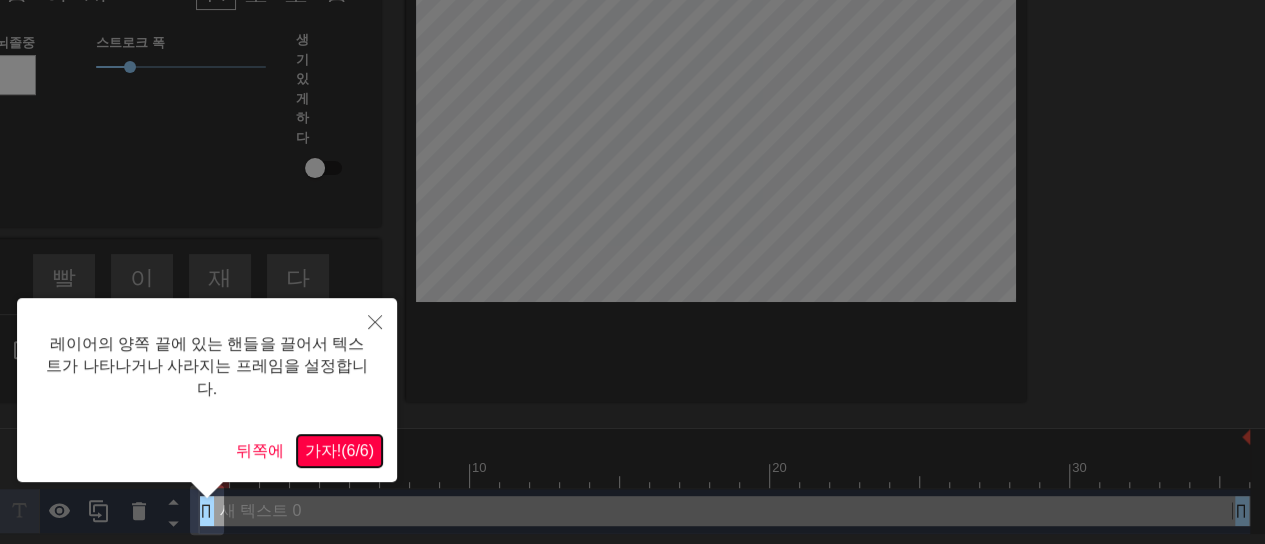click on "가자!" at bounding box center [323, 450] 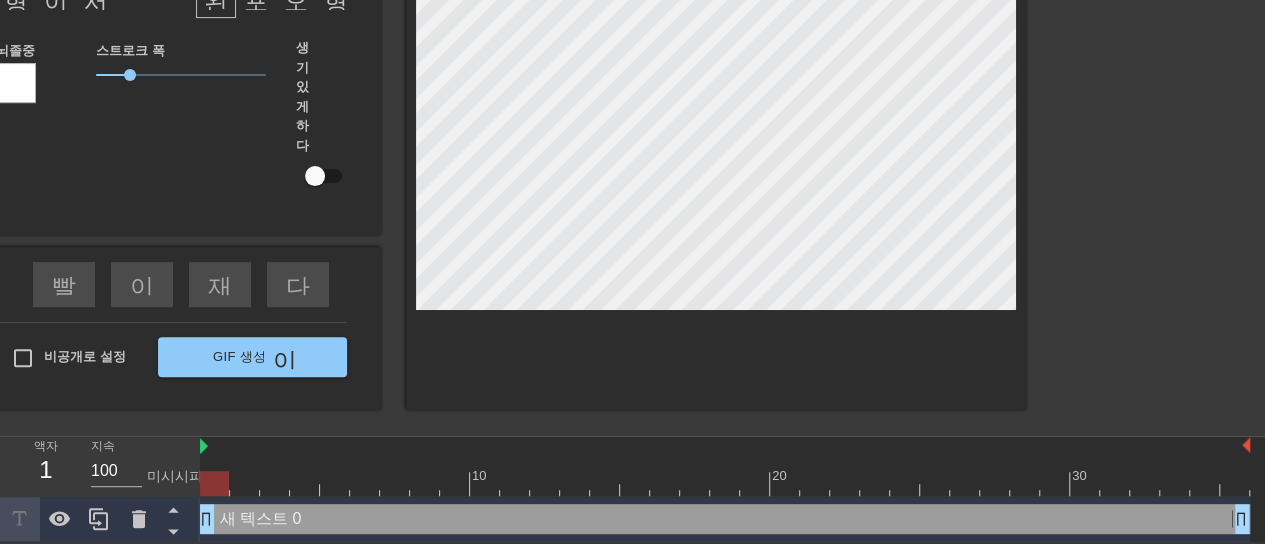 scroll, scrollTop: 0, scrollLeft: 0, axis: both 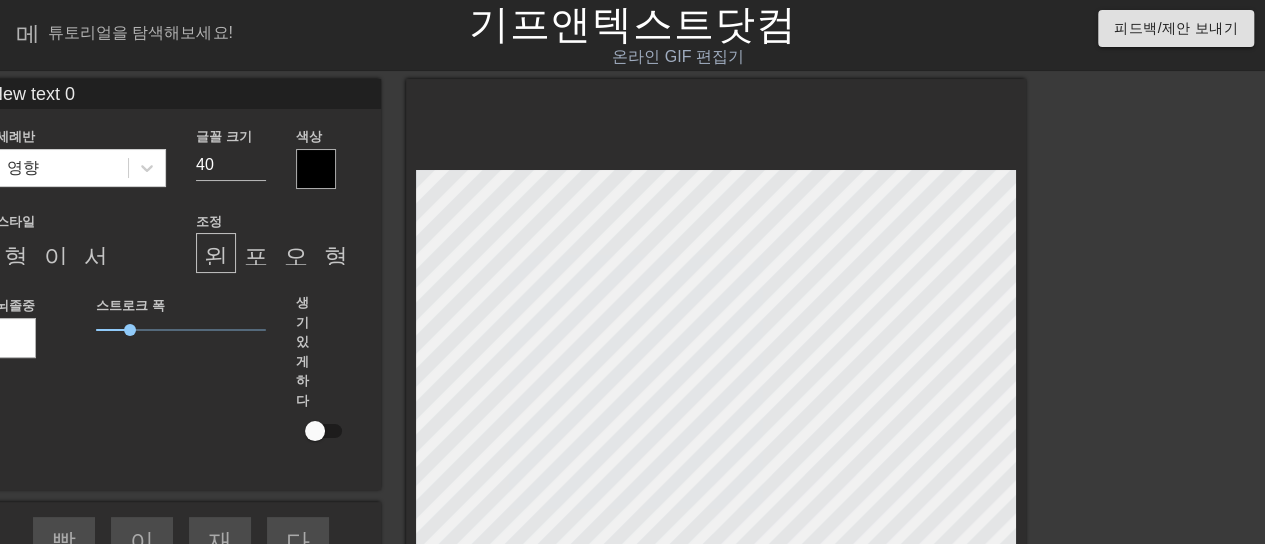 click on "New text 0" at bounding box center [181, 94] 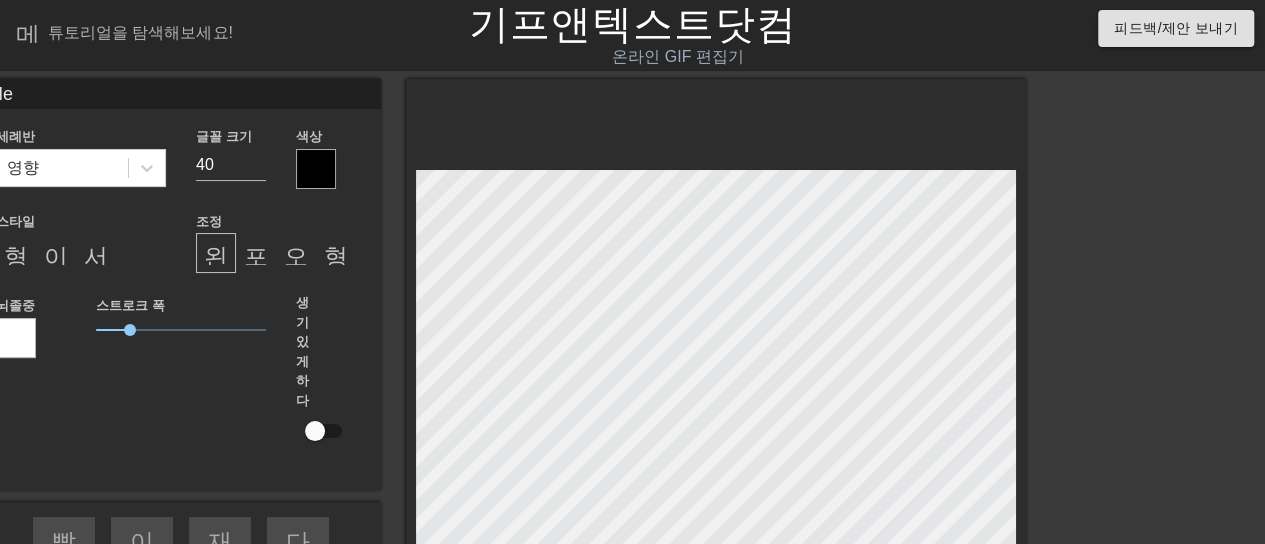 type on "N" 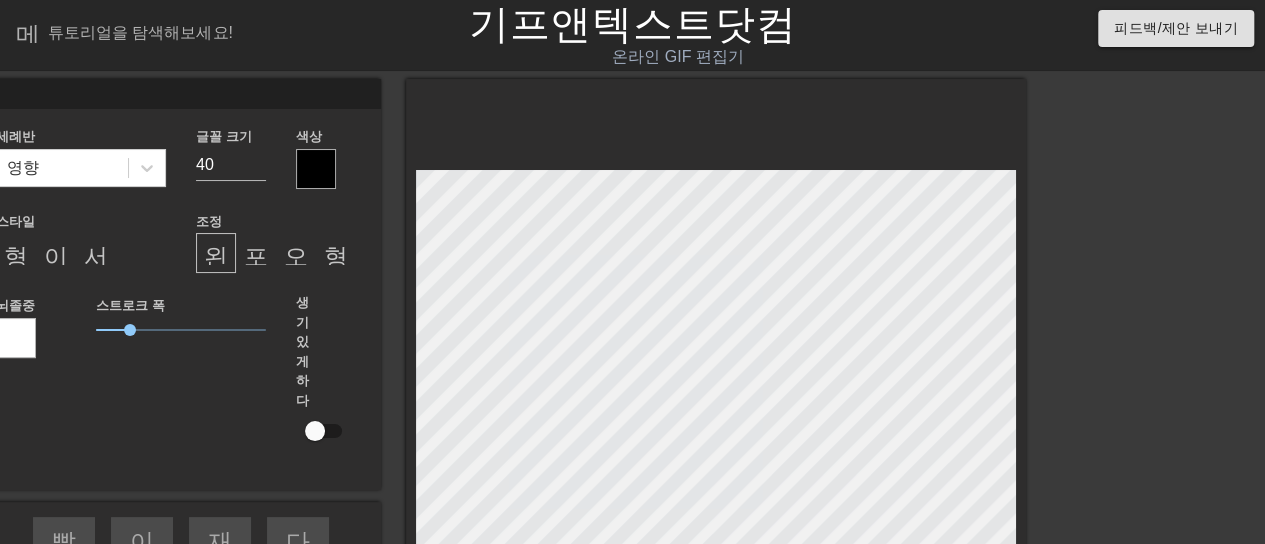 type on "ㄴ" 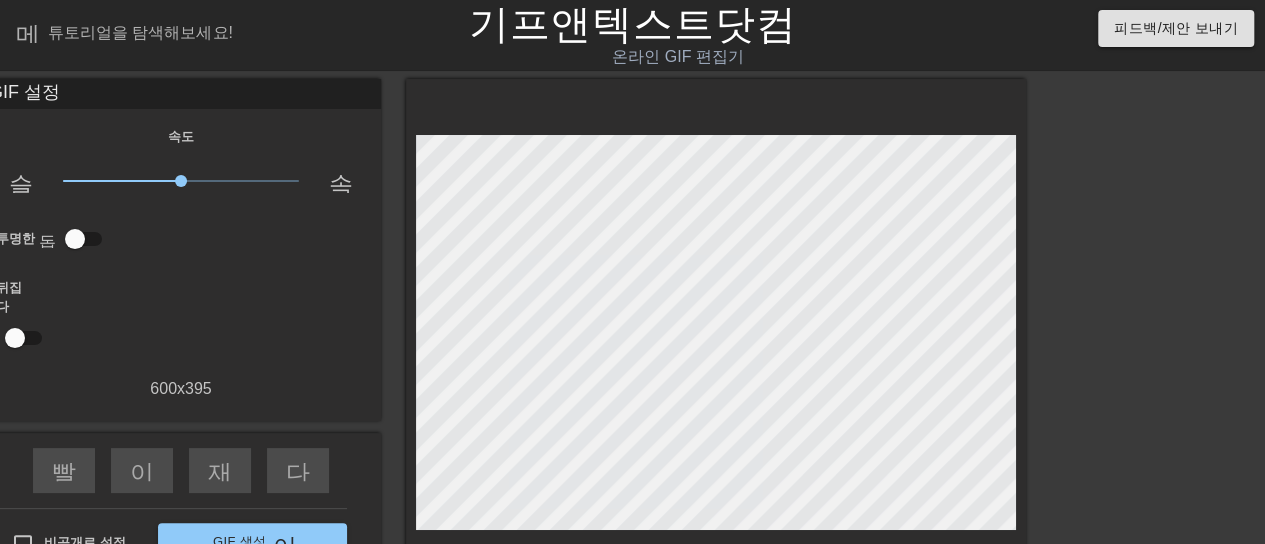 click on "GIF 설정" at bounding box center (181, 94) 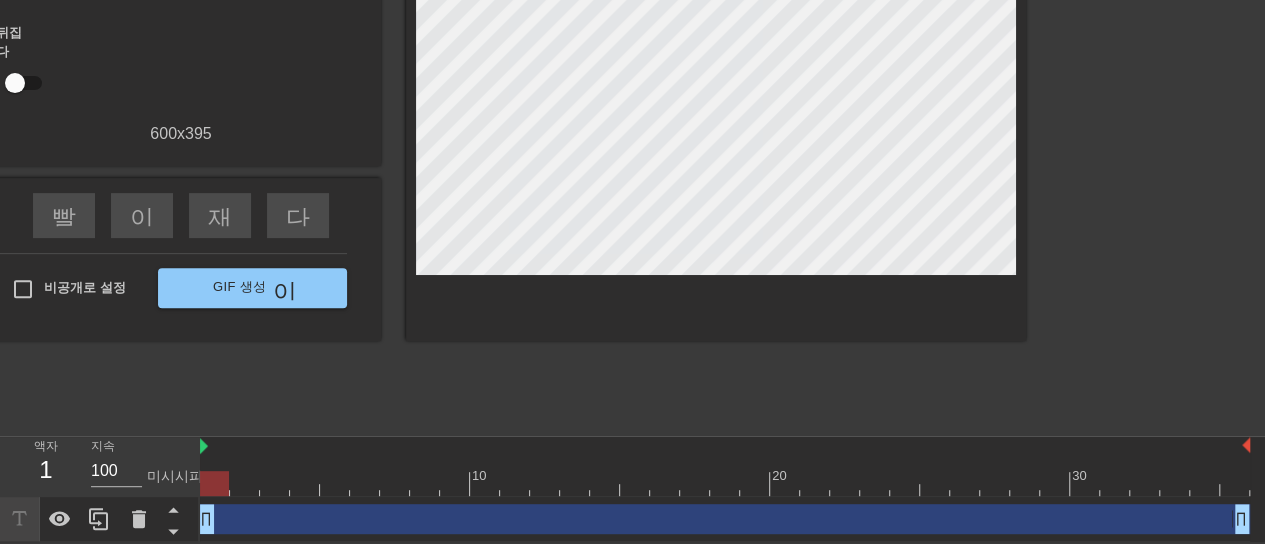 scroll, scrollTop: 0, scrollLeft: 0, axis: both 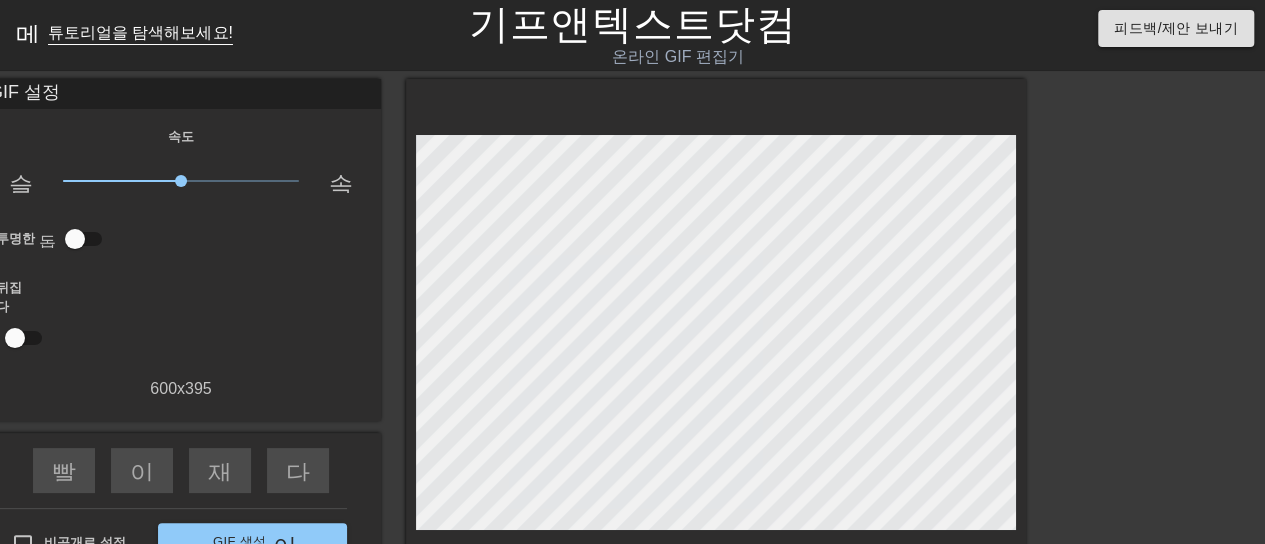 click on "튜토리얼을 탐색해보세요!" at bounding box center (140, 32) 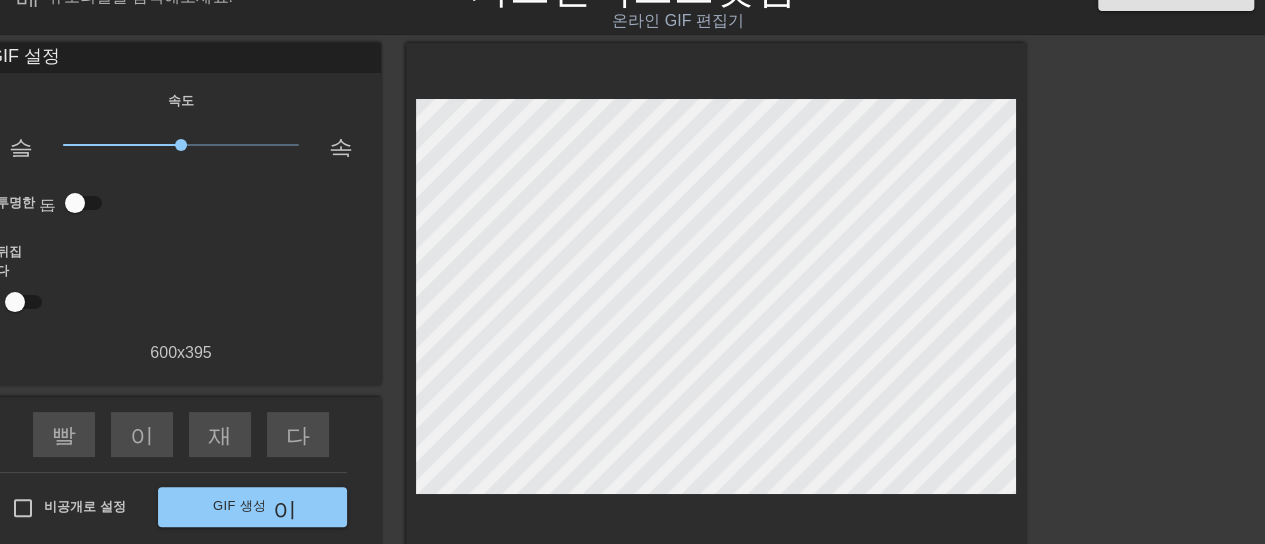 scroll, scrollTop: 0, scrollLeft: 0, axis: both 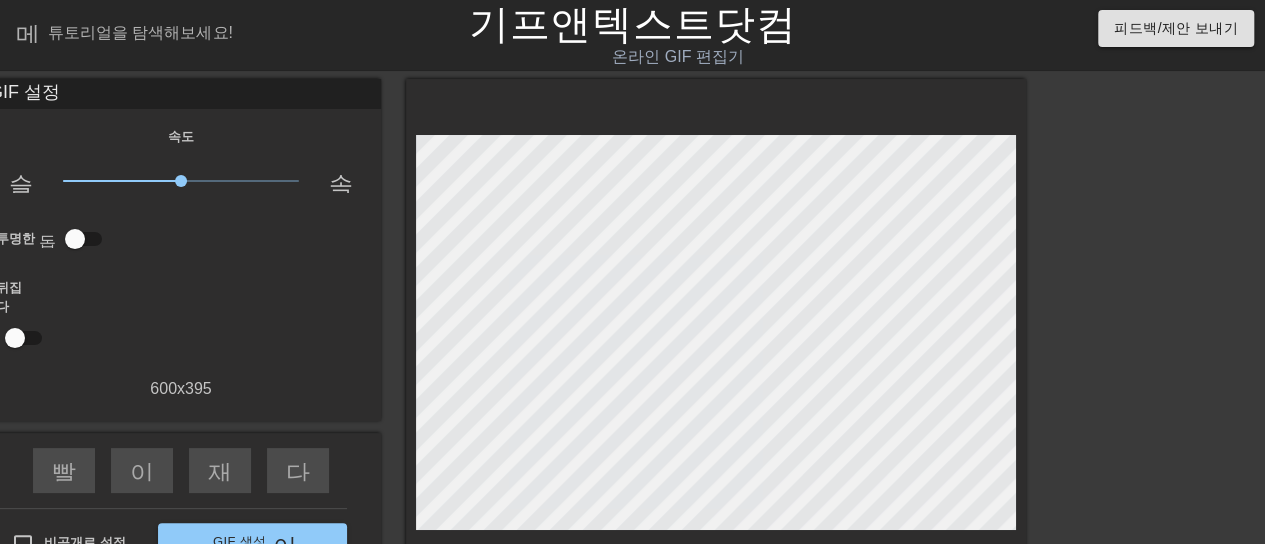 click at bounding box center [114, 317] 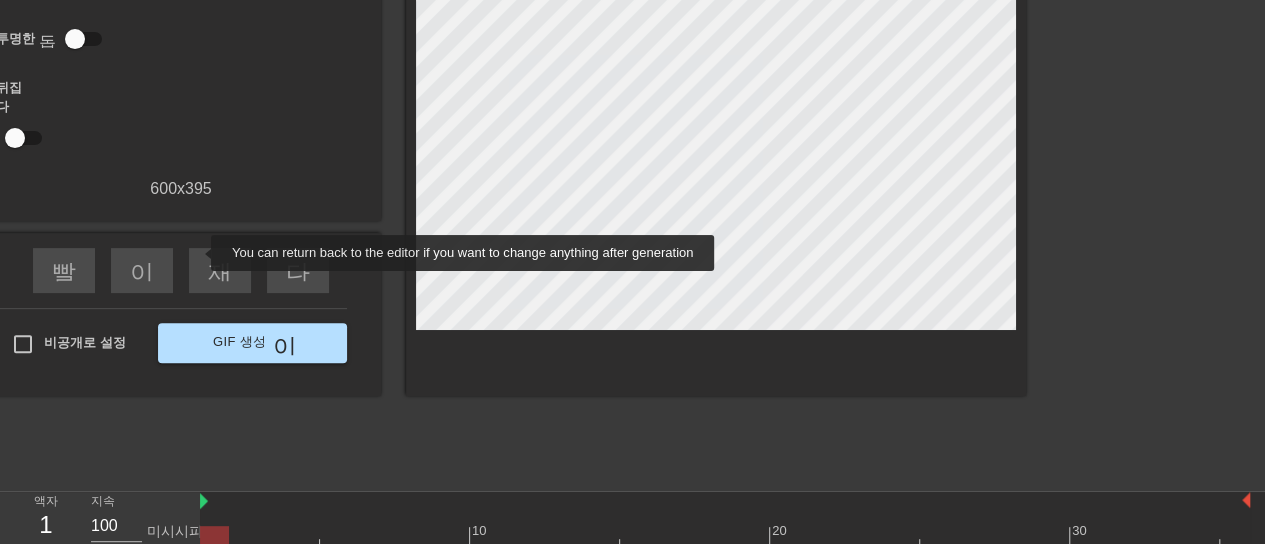 scroll, scrollTop: 257, scrollLeft: 0, axis: vertical 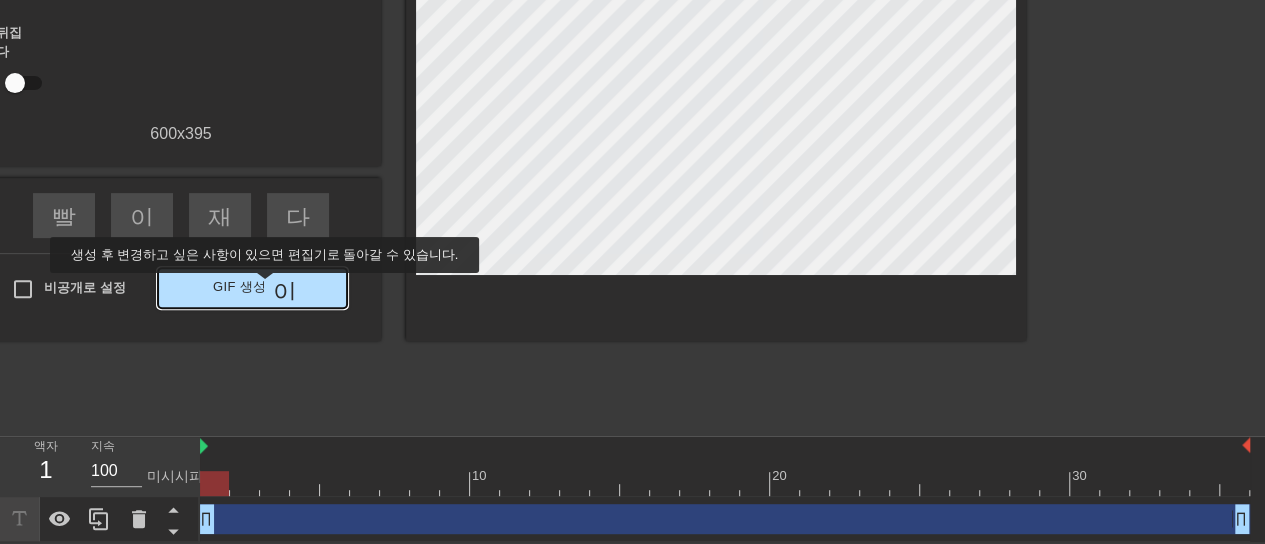 click on "GIF 생성" at bounding box center [240, 286] 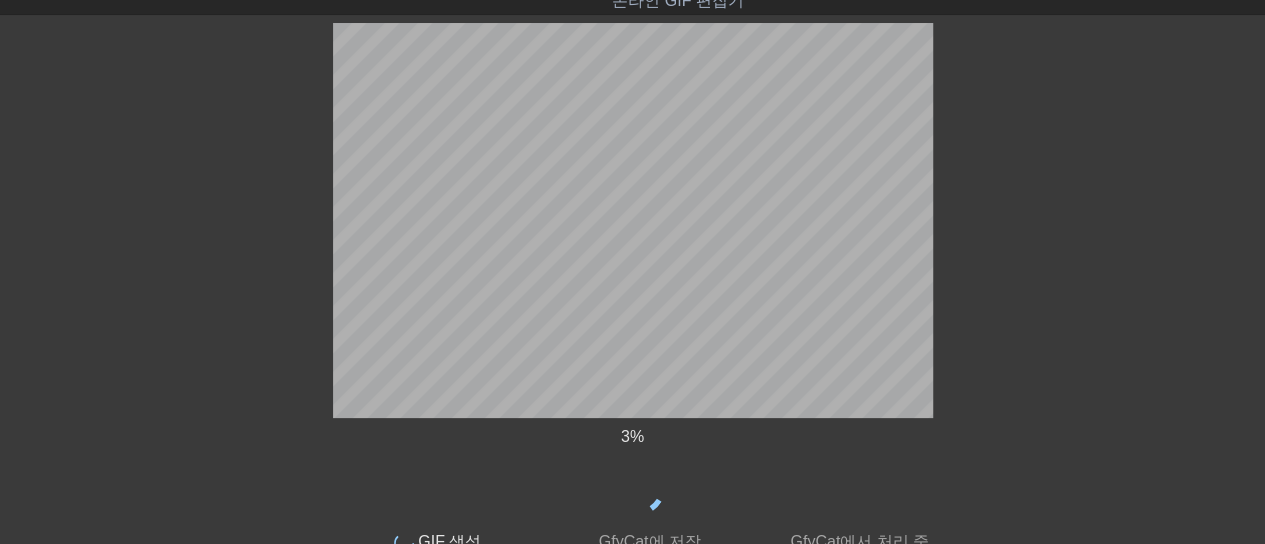scroll, scrollTop: 0, scrollLeft: 0, axis: both 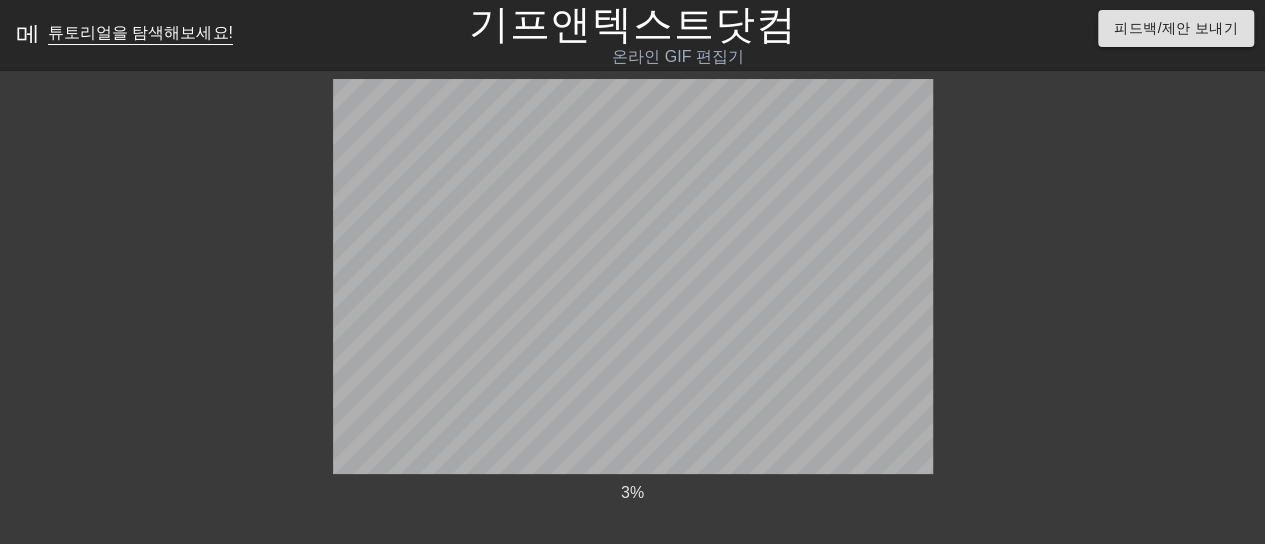 click on "튜토리얼을 탐색해보세요!" at bounding box center [140, 32] 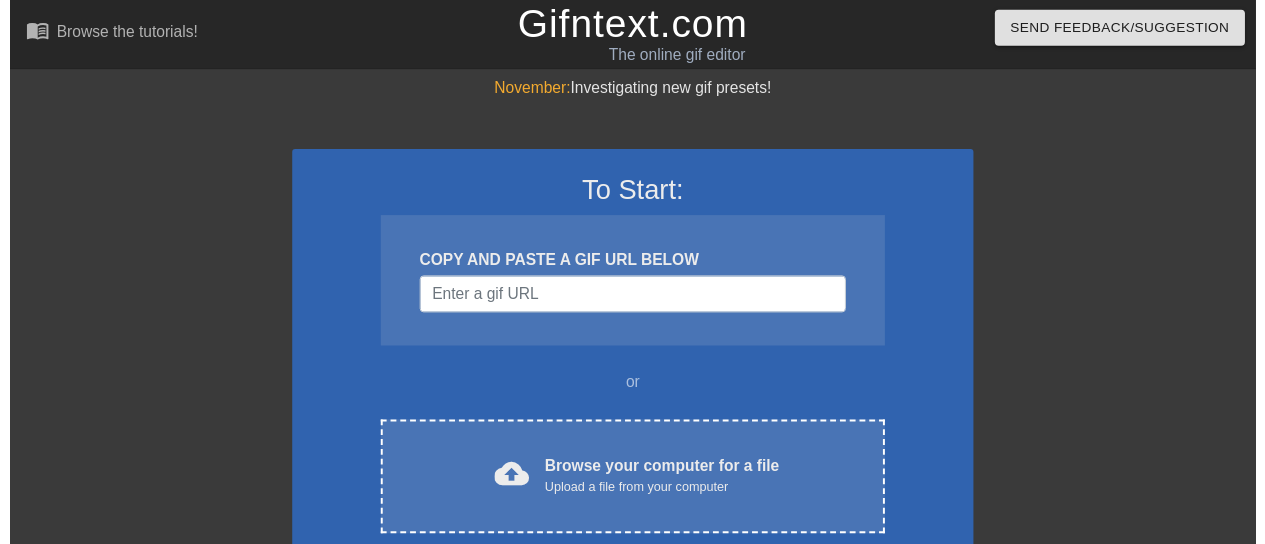 scroll, scrollTop: 0, scrollLeft: 0, axis: both 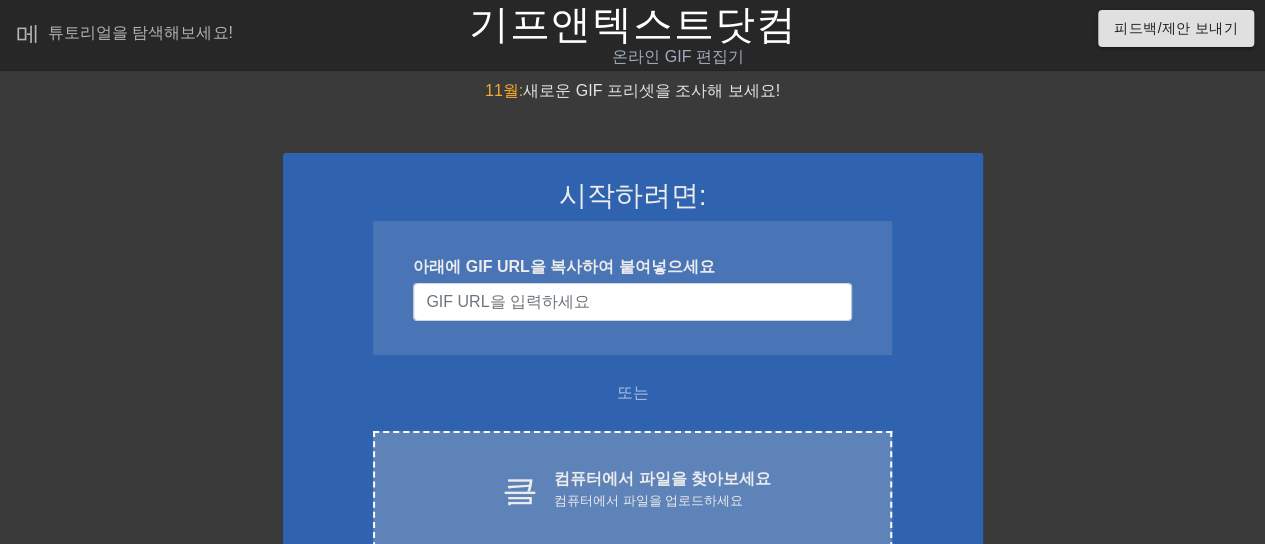 click on "컴퓨터에서 파일을 찾아보세요" at bounding box center (662, 478) 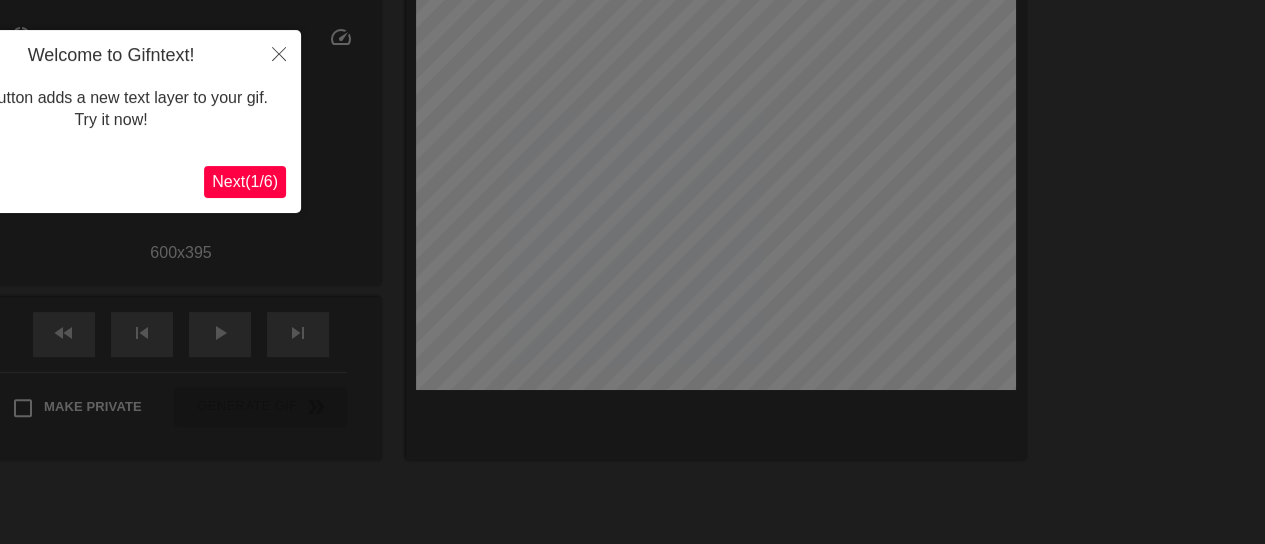 scroll, scrollTop: 49, scrollLeft: 0, axis: vertical 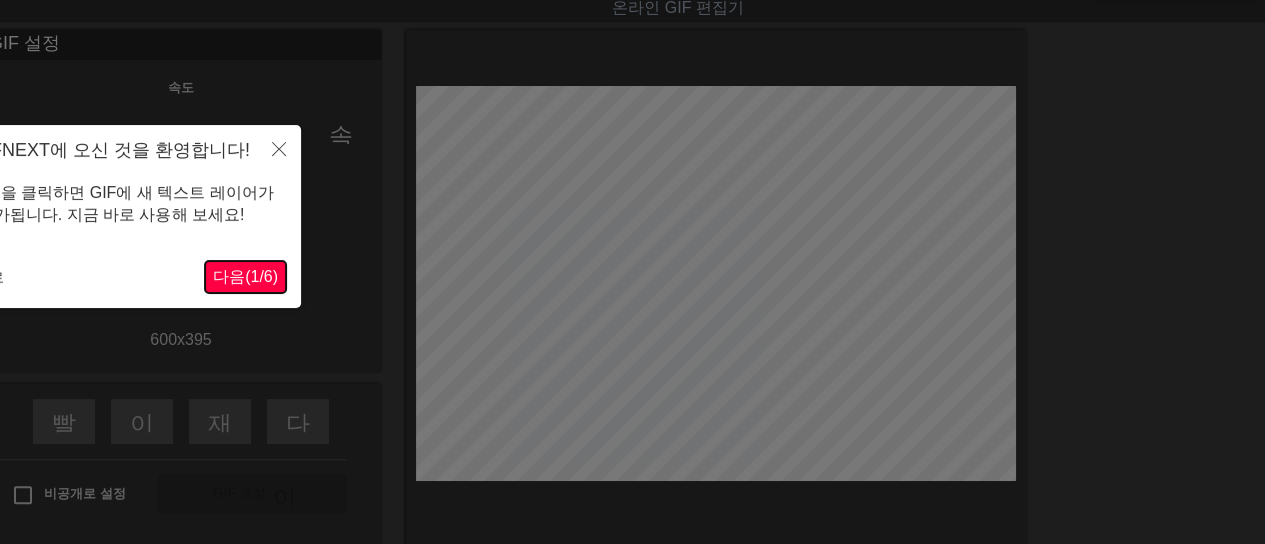 click on "/" at bounding box center (261, 276) 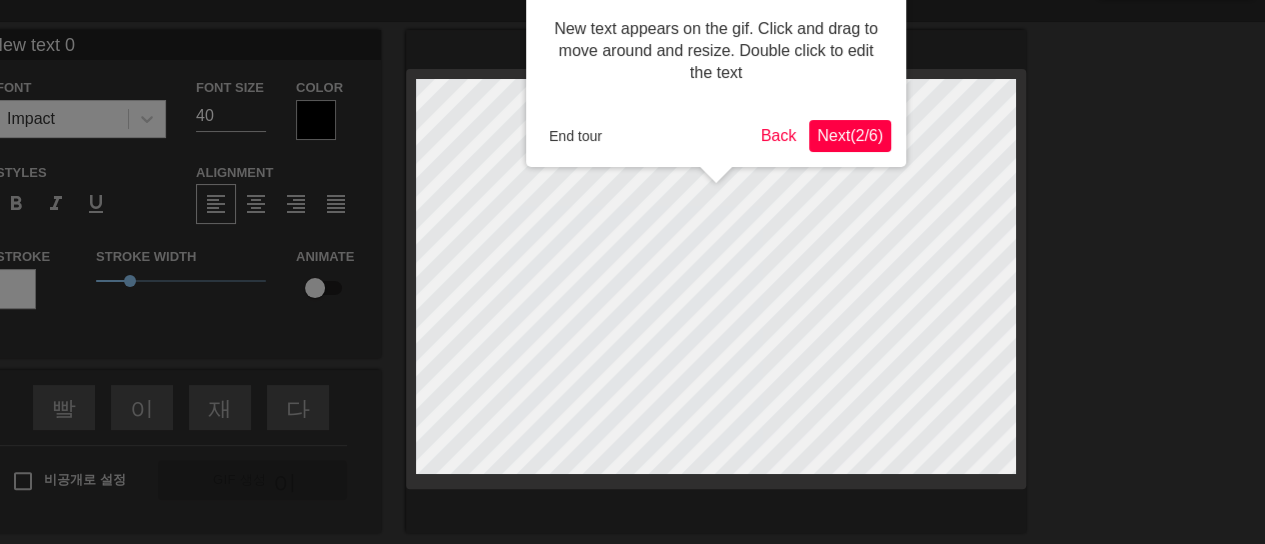 scroll, scrollTop: 0, scrollLeft: 0, axis: both 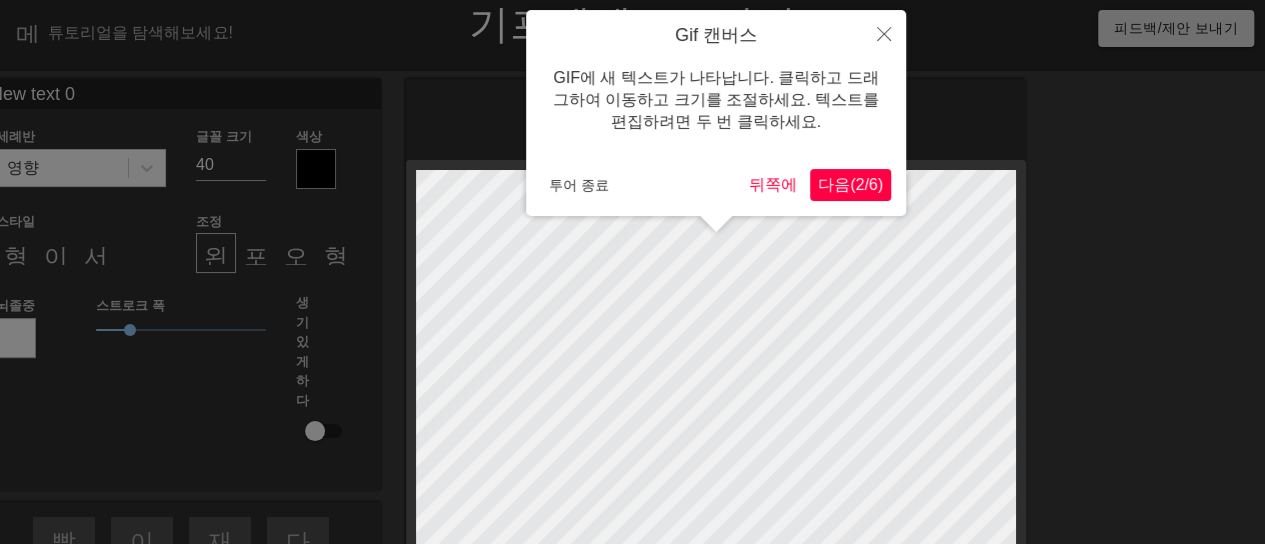 click on "/" at bounding box center (866, 184) 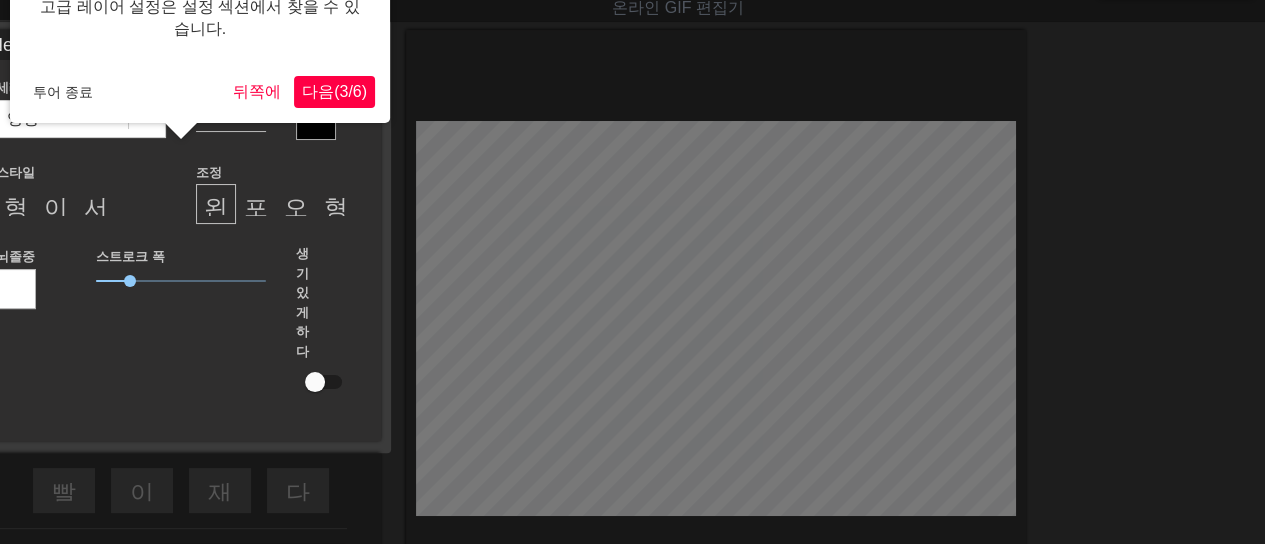 click on "3" at bounding box center (343, 91) 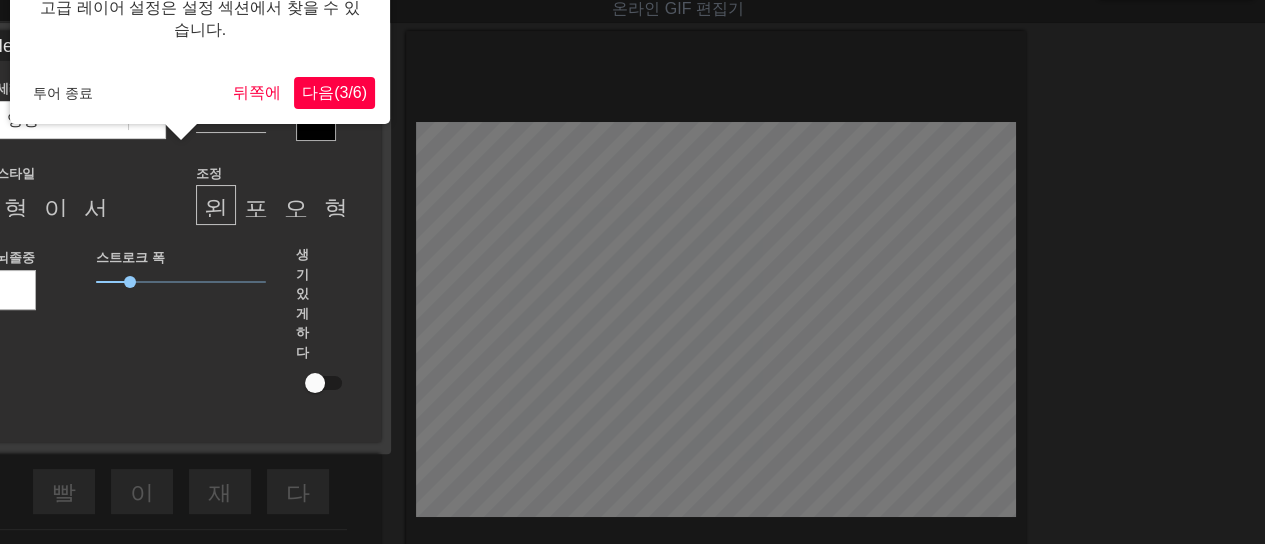 scroll, scrollTop: 0, scrollLeft: 0, axis: both 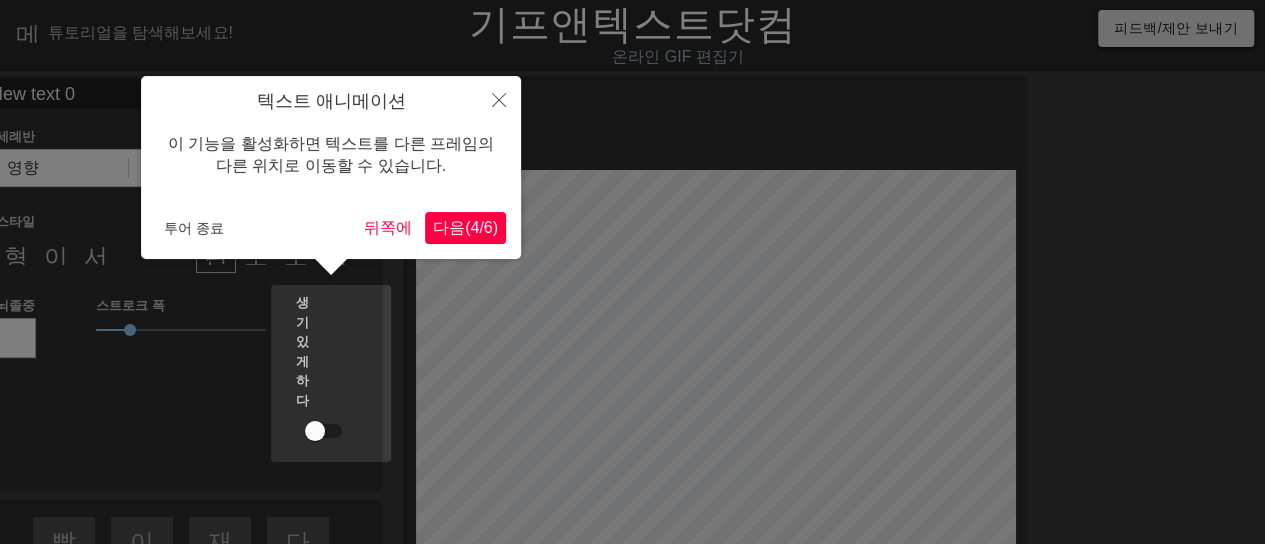 click on "다음  (  4  /  6  )" at bounding box center [465, 228] 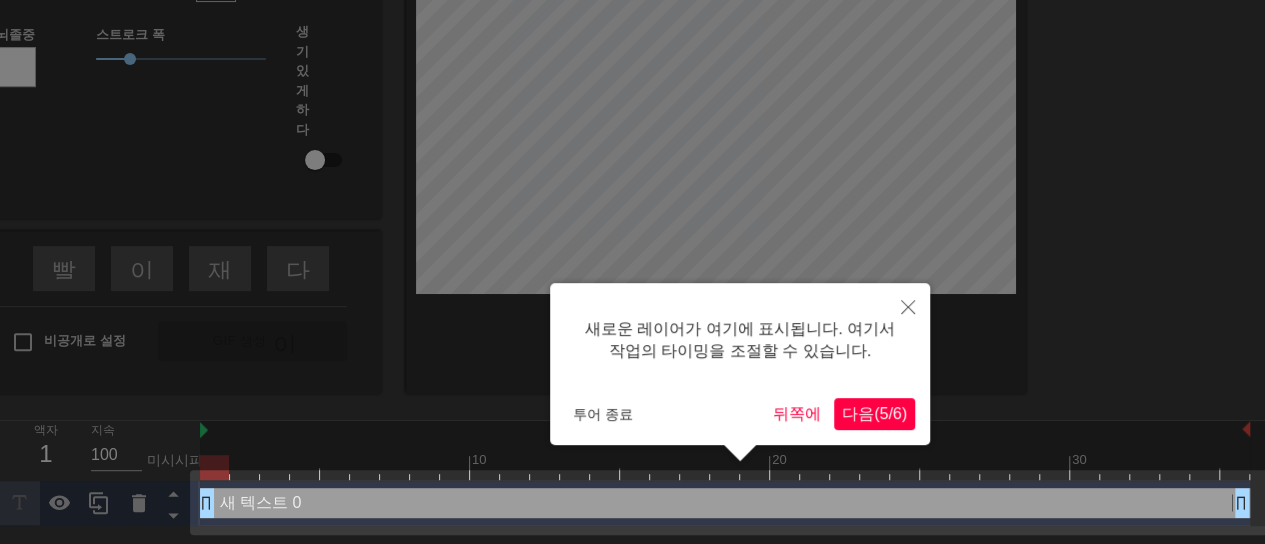 click on "6" at bounding box center (897, 413) 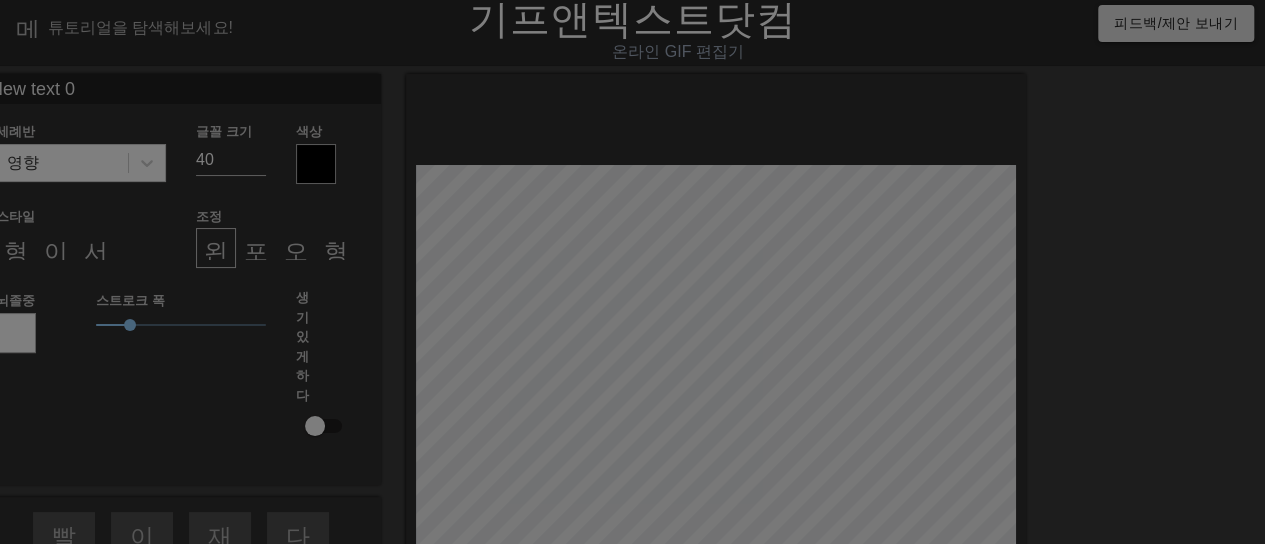 scroll, scrollTop: 0, scrollLeft: 0, axis: both 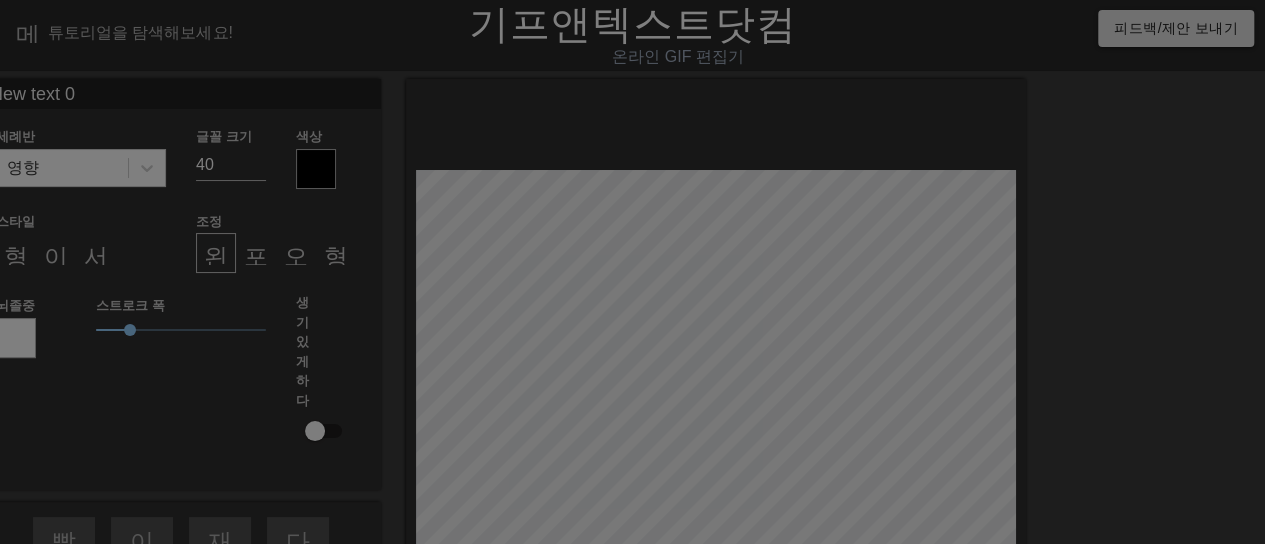 click at bounding box center (632, 403) 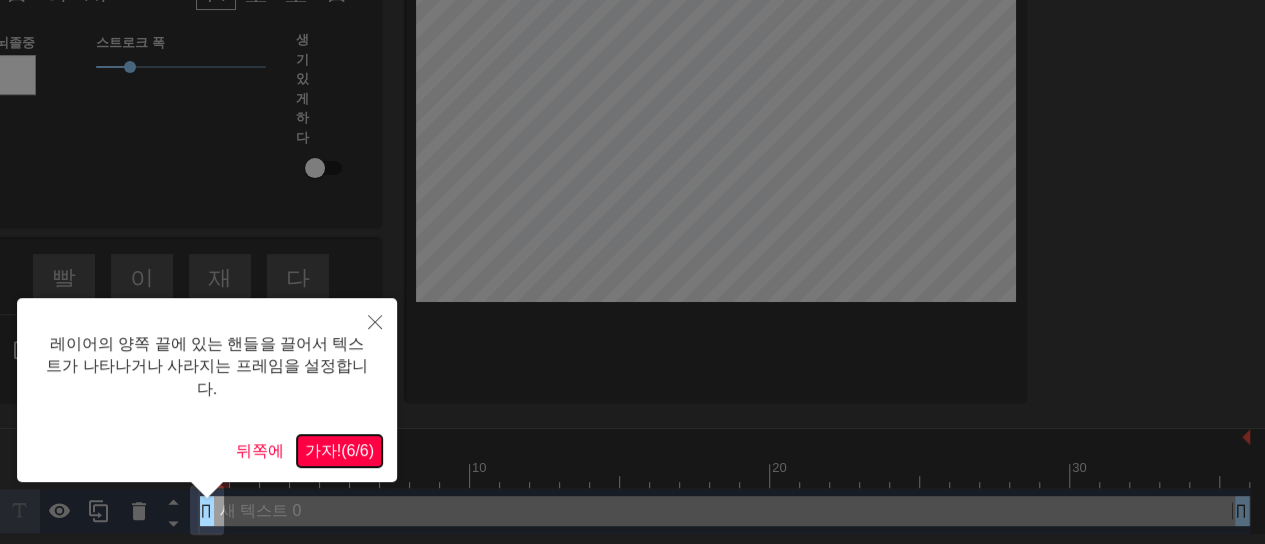 click on "가자!" at bounding box center (323, 450) 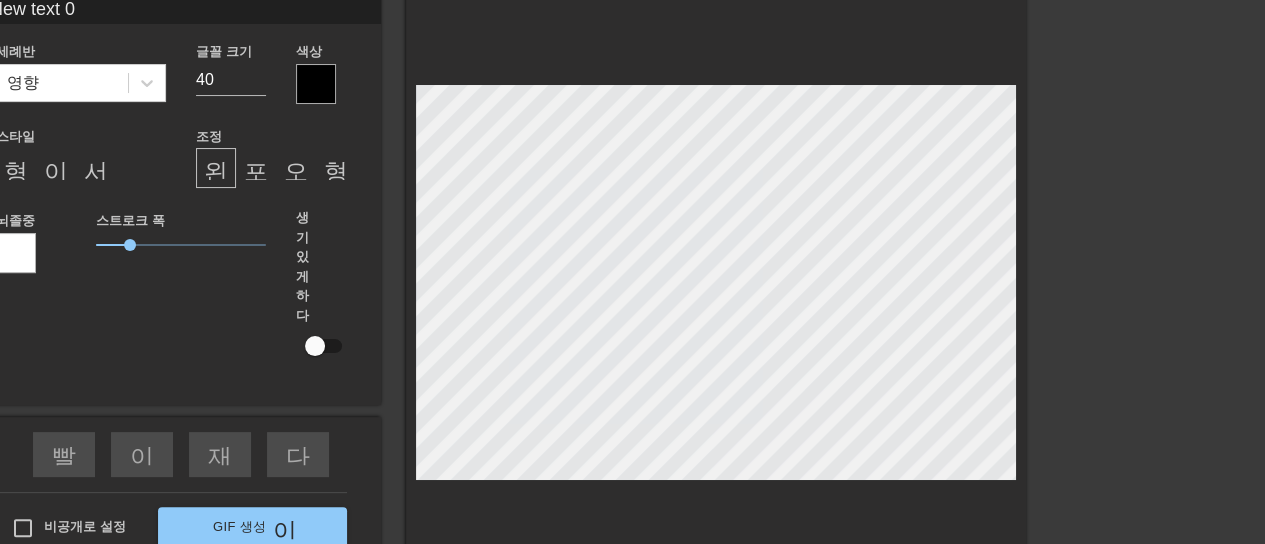 scroll, scrollTop: 0, scrollLeft: 0, axis: both 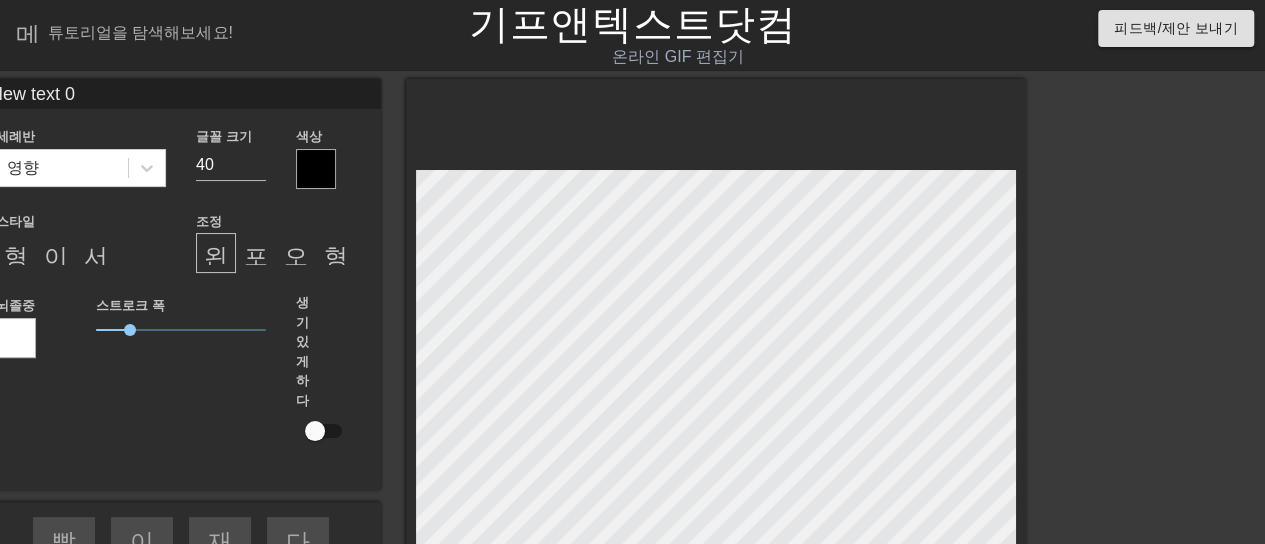 click on "New text 0" at bounding box center (181, 94) 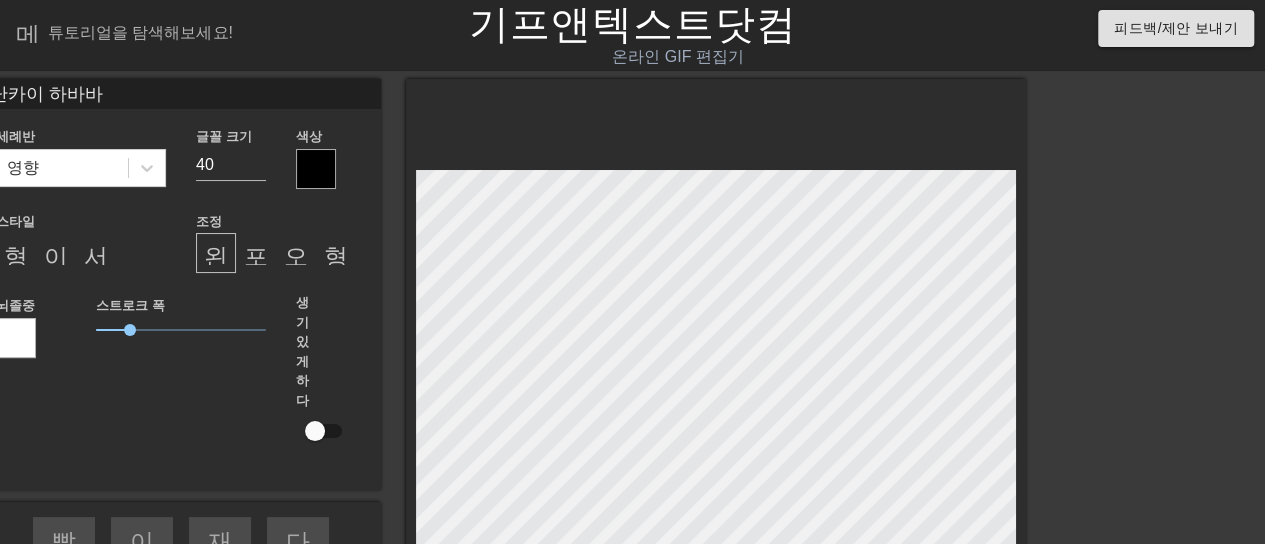 type on "난카이 하바바" 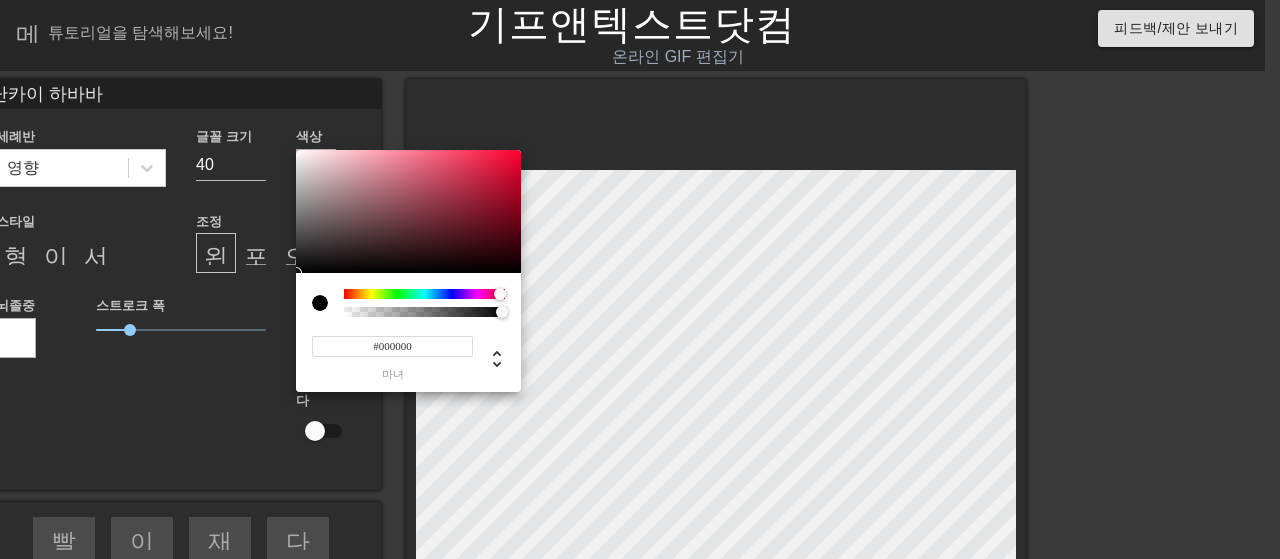 drag, startPoint x: 500, startPoint y: 296, endPoint x: 517, endPoint y: 295, distance: 17.029387 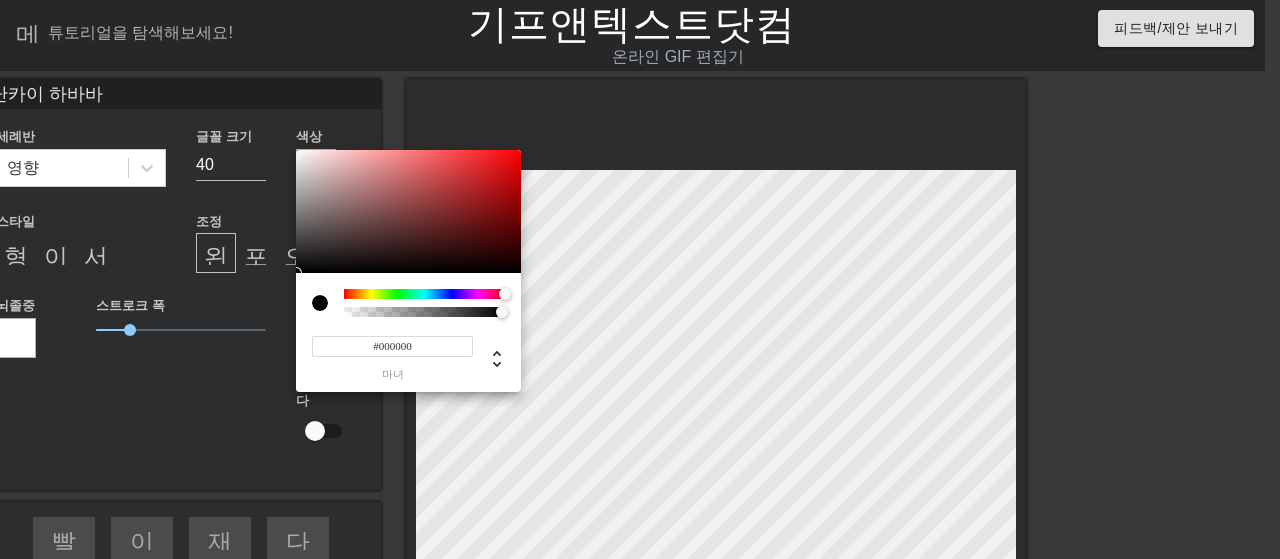 drag, startPoint x: 506, startPoint y: 293, endPoint x: 608, endPoint y: 285, distance: 102.31325 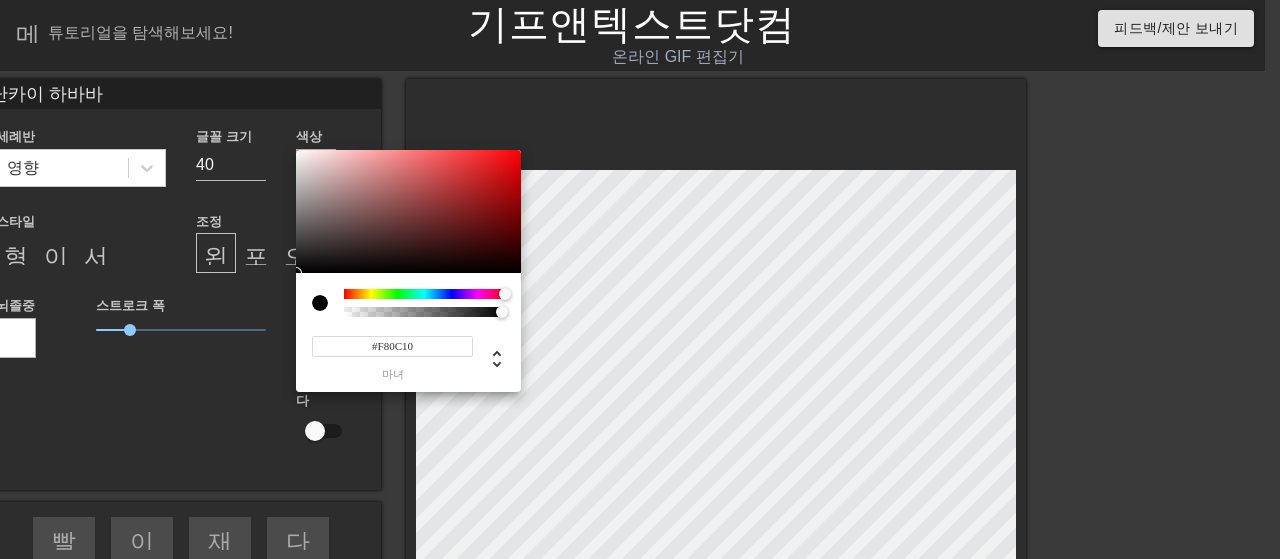 click at bounding box center [408, 212] 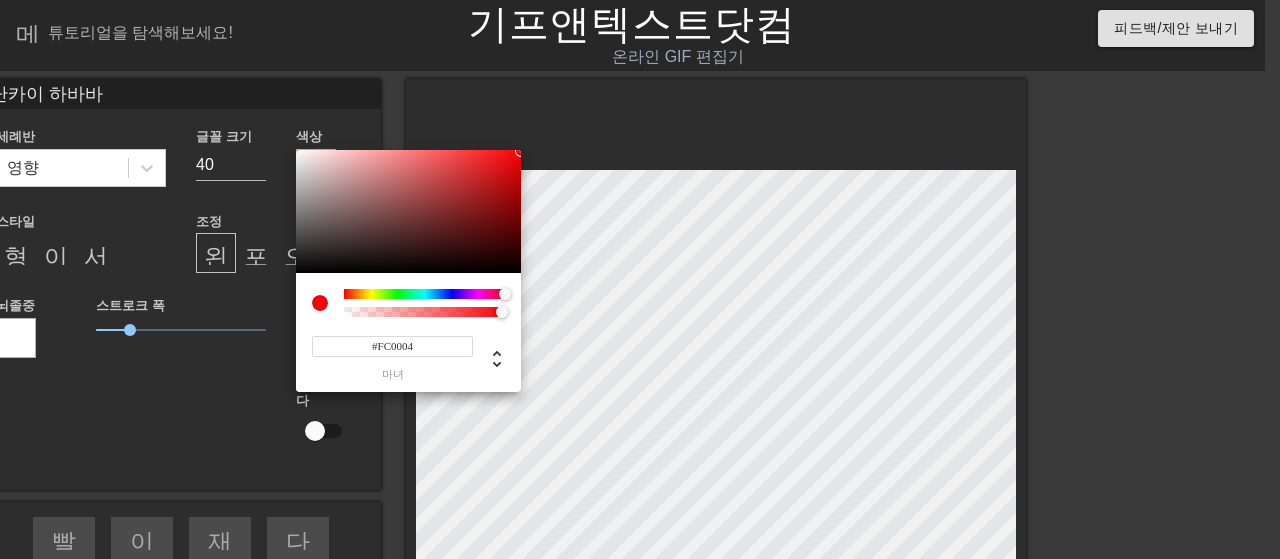 drag, startPoint x: 513, startPoint y: 151, endPoint x: 726, endPoint y: 149, distance: 213.00938 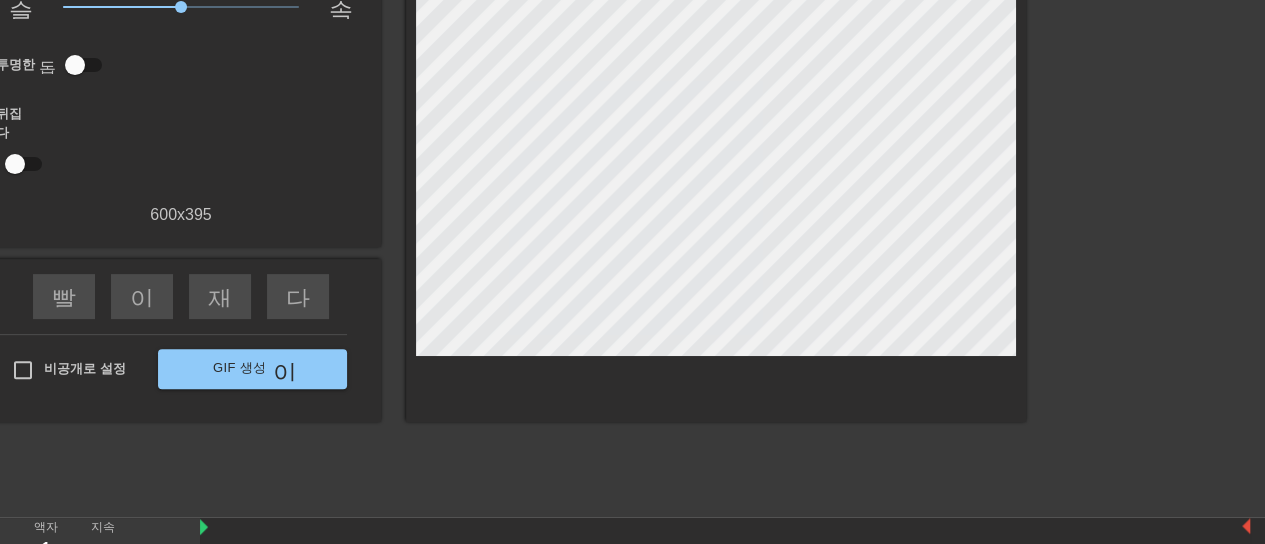 scroll, scrollTop: 0, scrollLeft: 0, axis: both 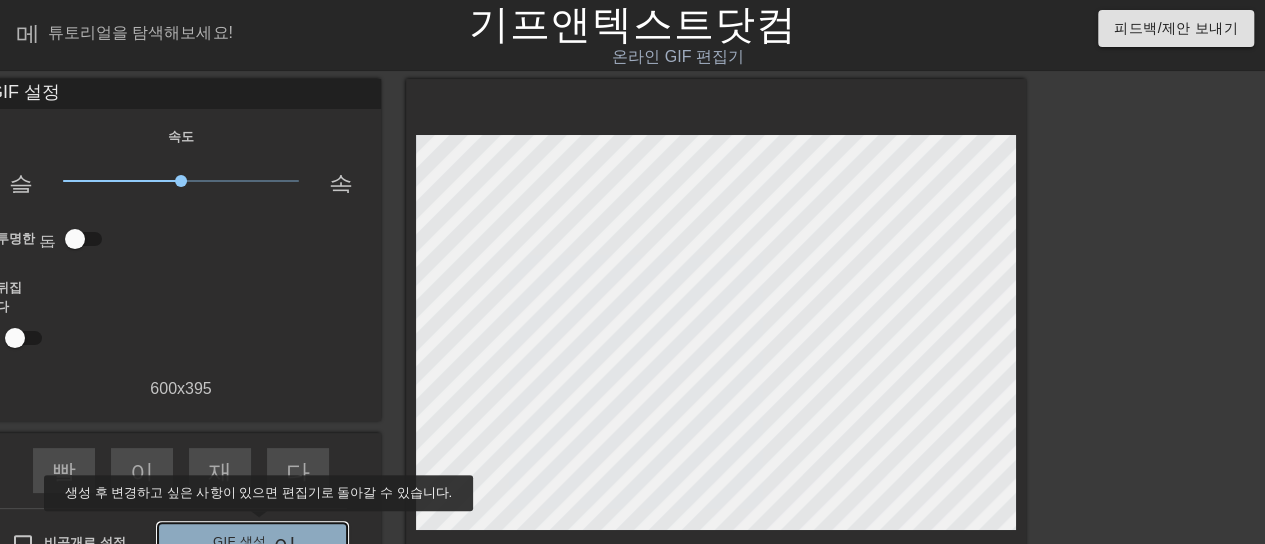 click on "GIF 생성" at bounding box center [240, 541] 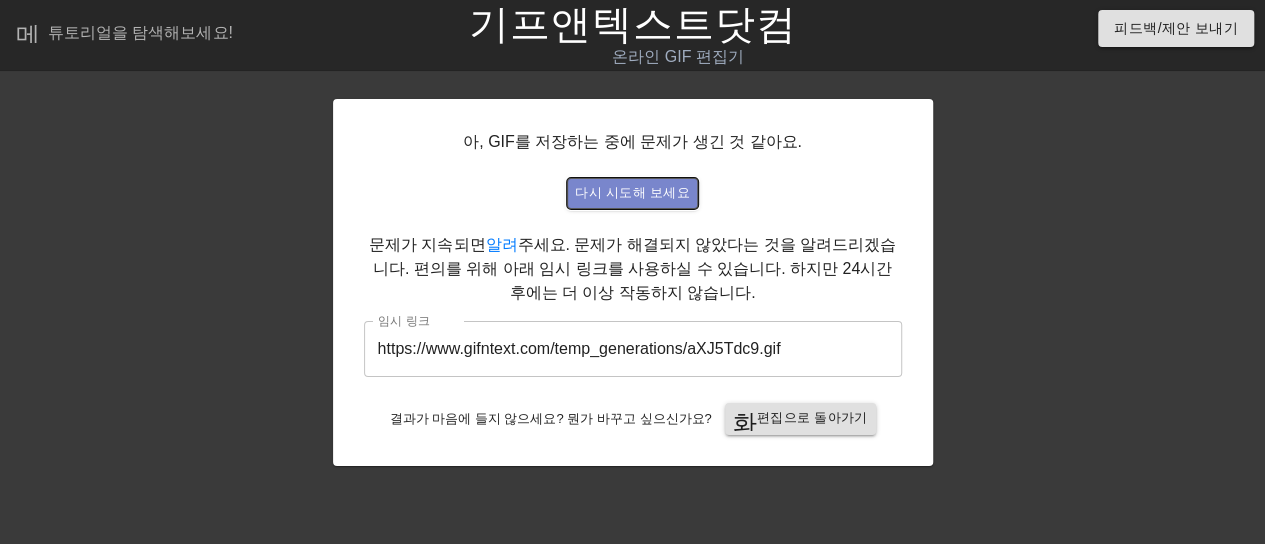 click on "다시 시도해 보세요" at bounding box center [632, 192] 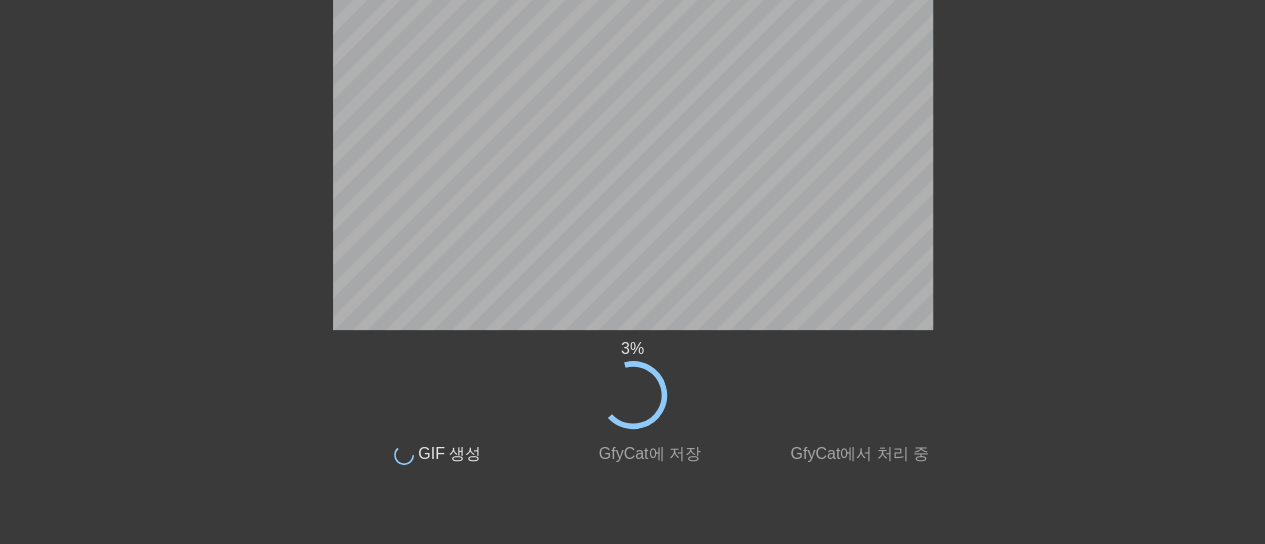scroll, scrollTop: 44, scrollLeft: 0, axis: vertical 